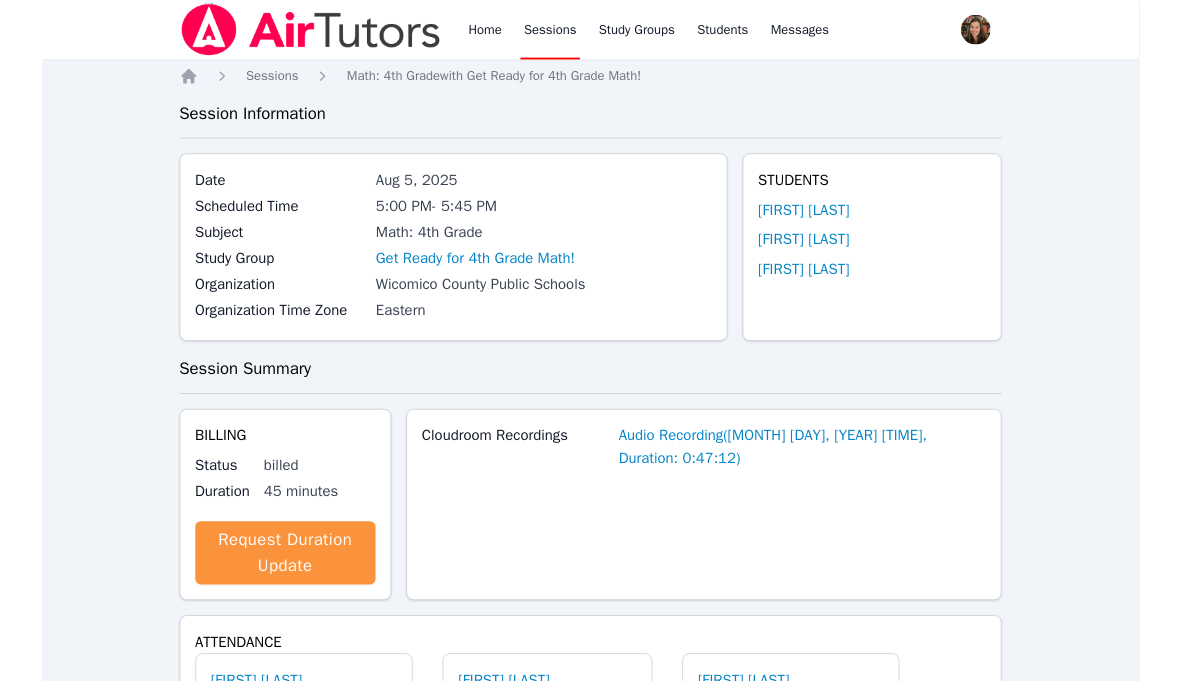 scroll, scrollTop: 0, scrollLeft: 0, axis: both 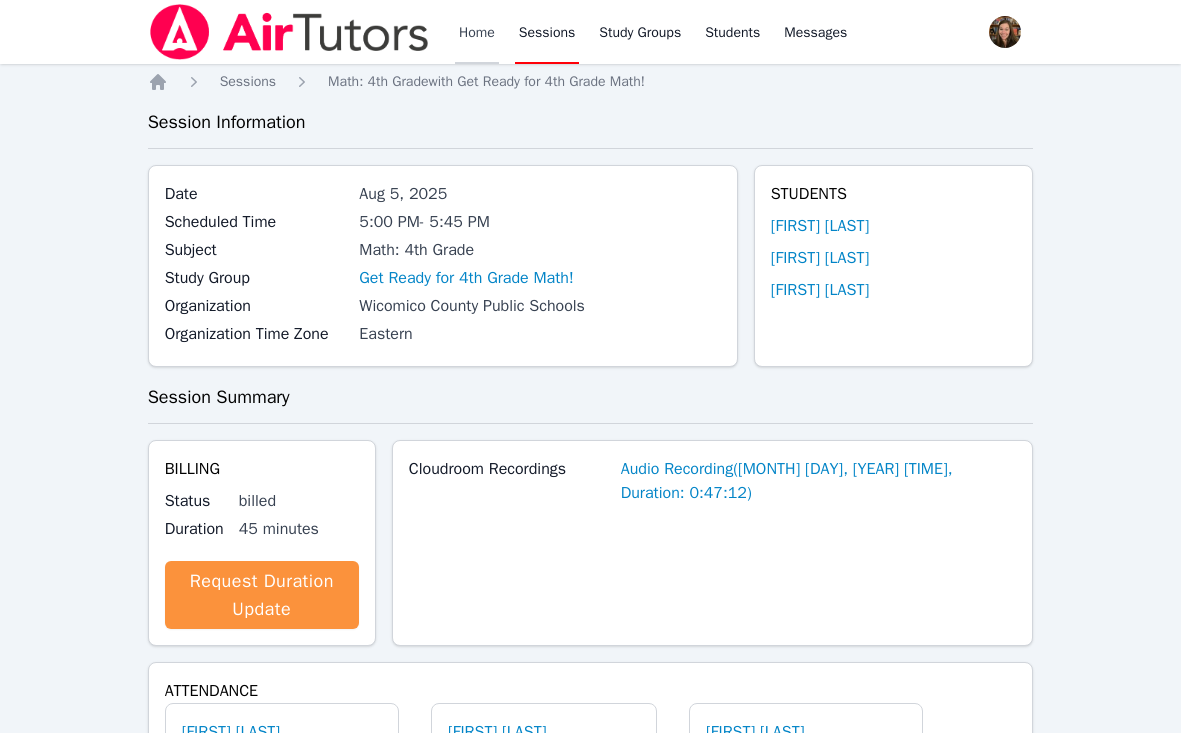 click on "Home" at bounding box center (477, 32) 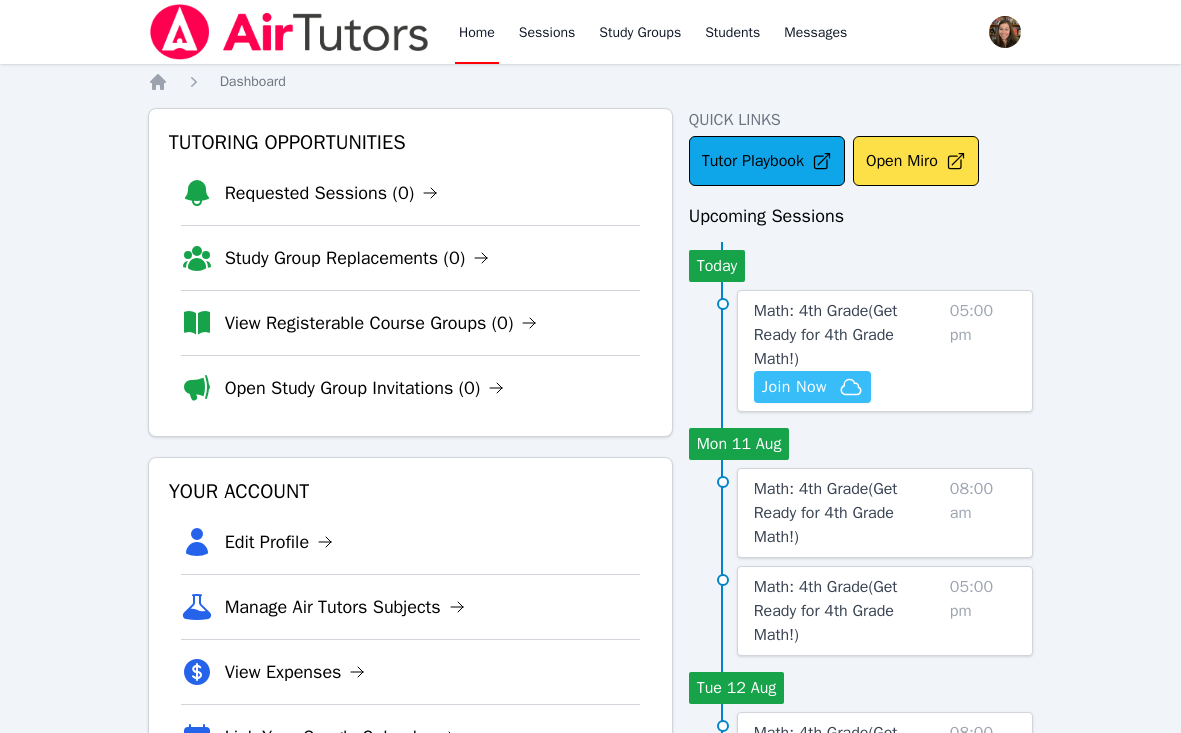 click on "Join Now" at bounding box center [794, 387] 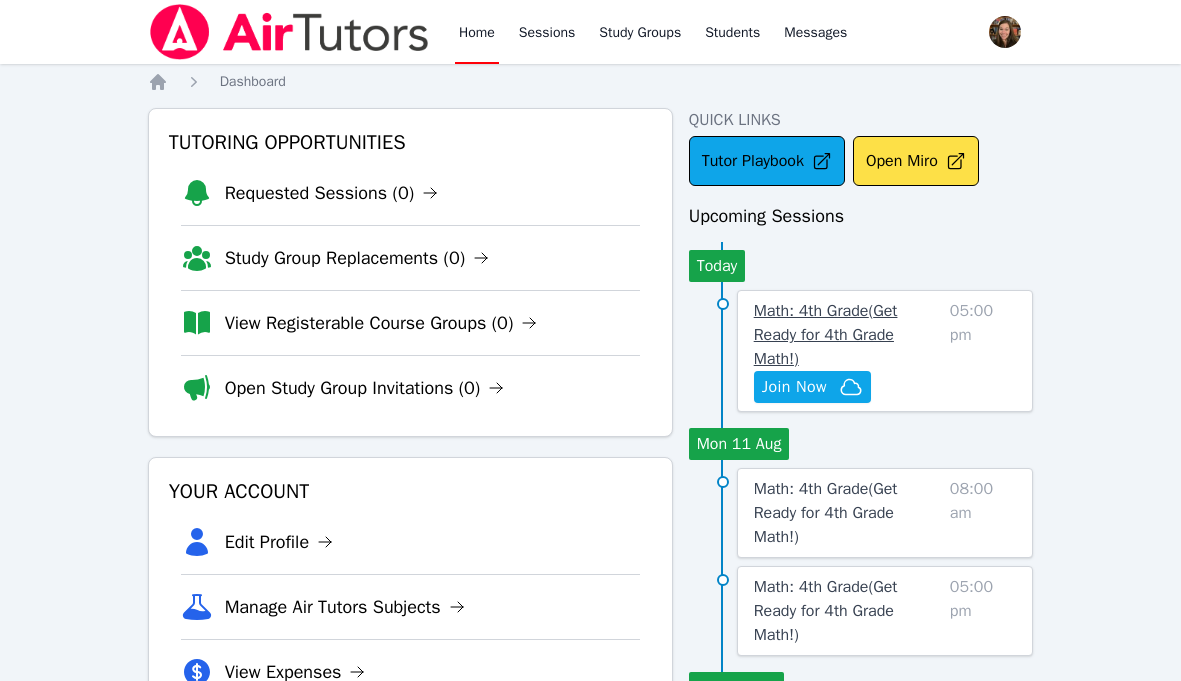 click on "Math: 4th Grade  ( Get Ready for 4th Grade Math! )" at bounding box center (826, 335) 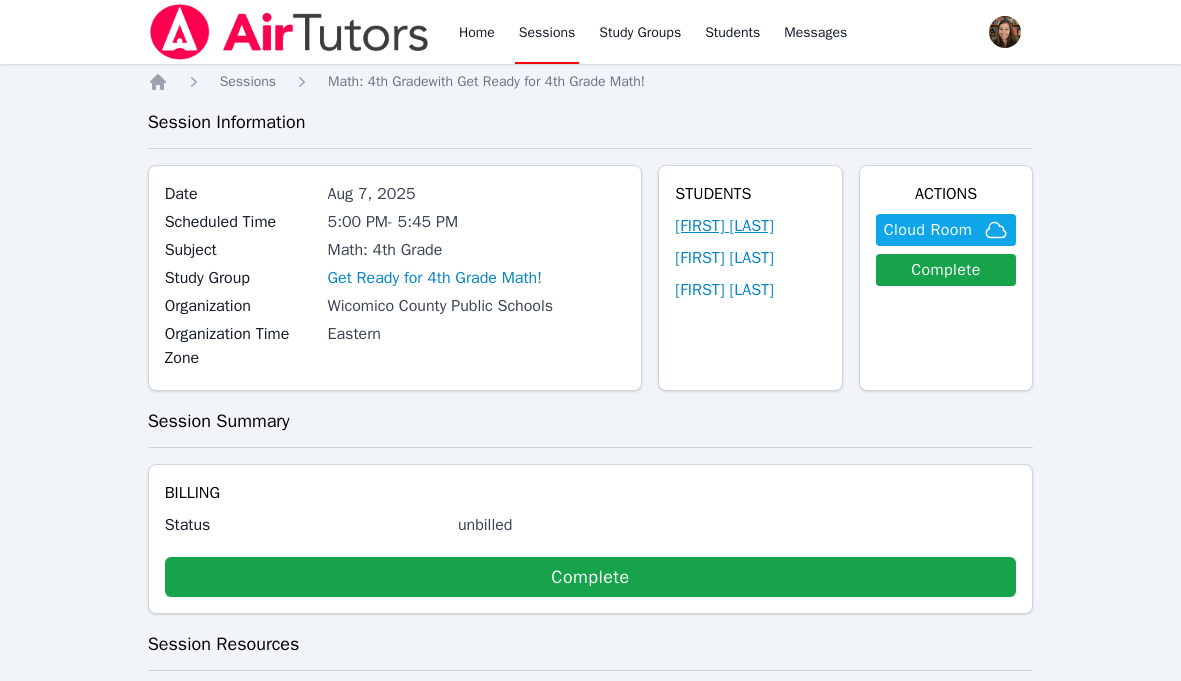click on "[FIRST] [LAST]" at bounding box center (724, 226) 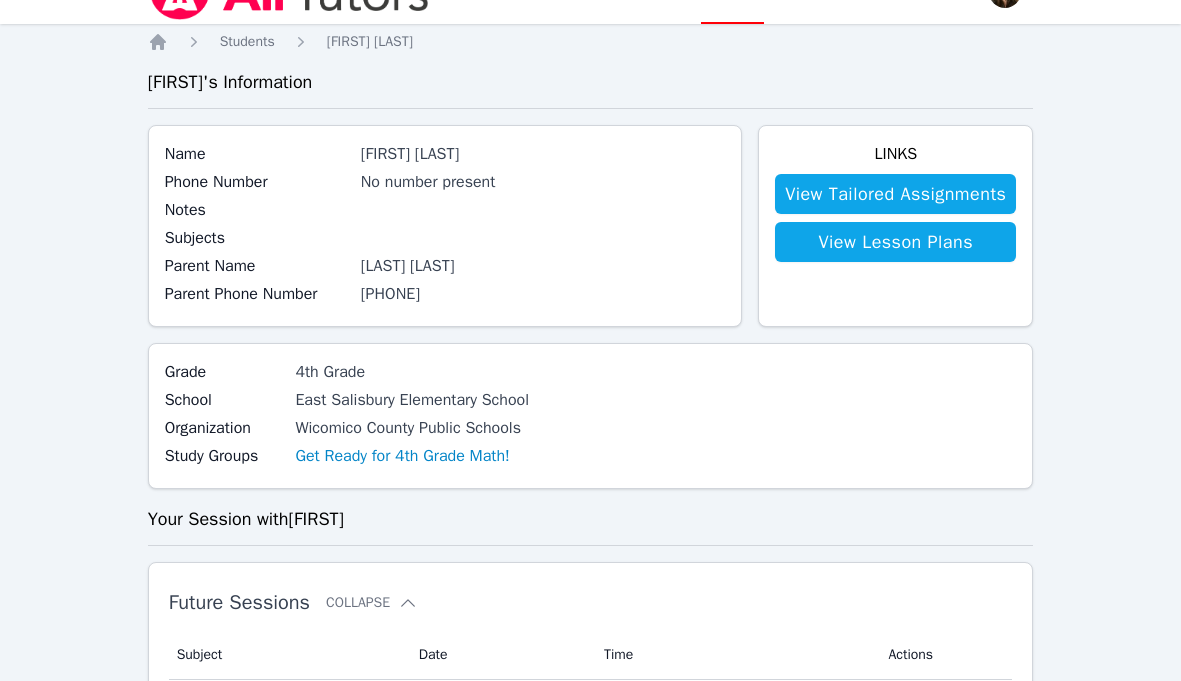 scroll, scrollTop: 0, scrollLeft: 0, axis: both 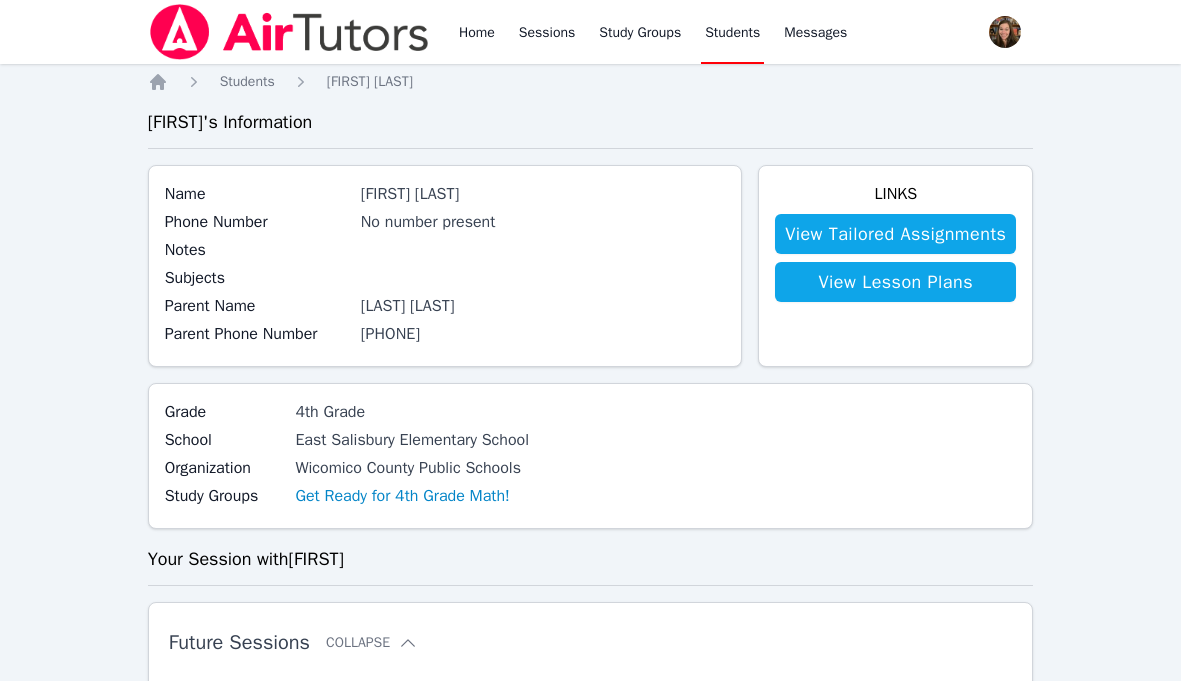click on "Parrine Oneus-Gachette" at bounding box center [543, 306] 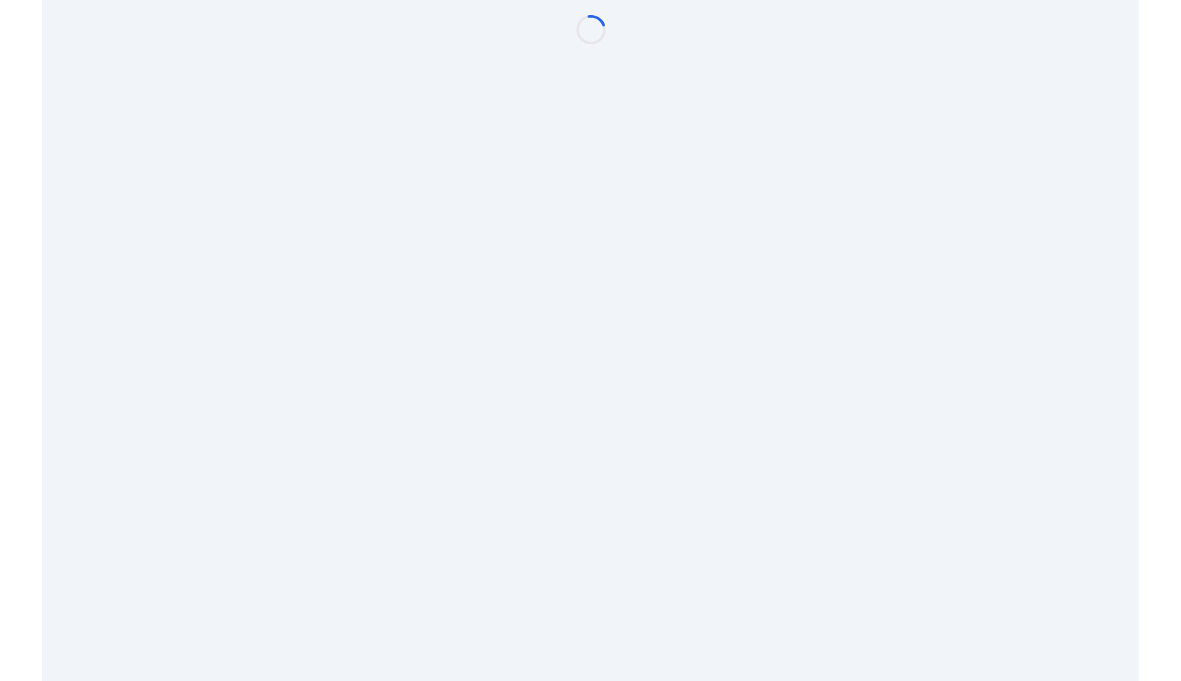 scroll, scrollTop: 0, scrollLeft: 0, axis: both 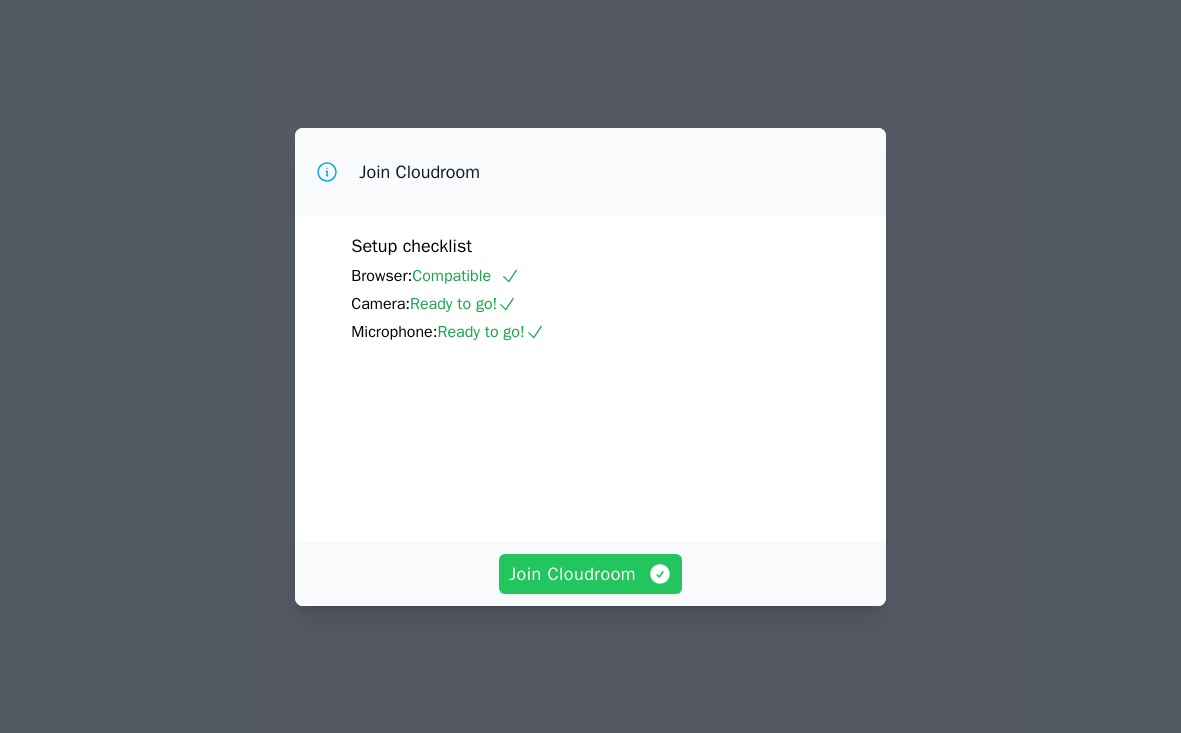 click on "Join Cloudroom" at bounding box center (590, 574) 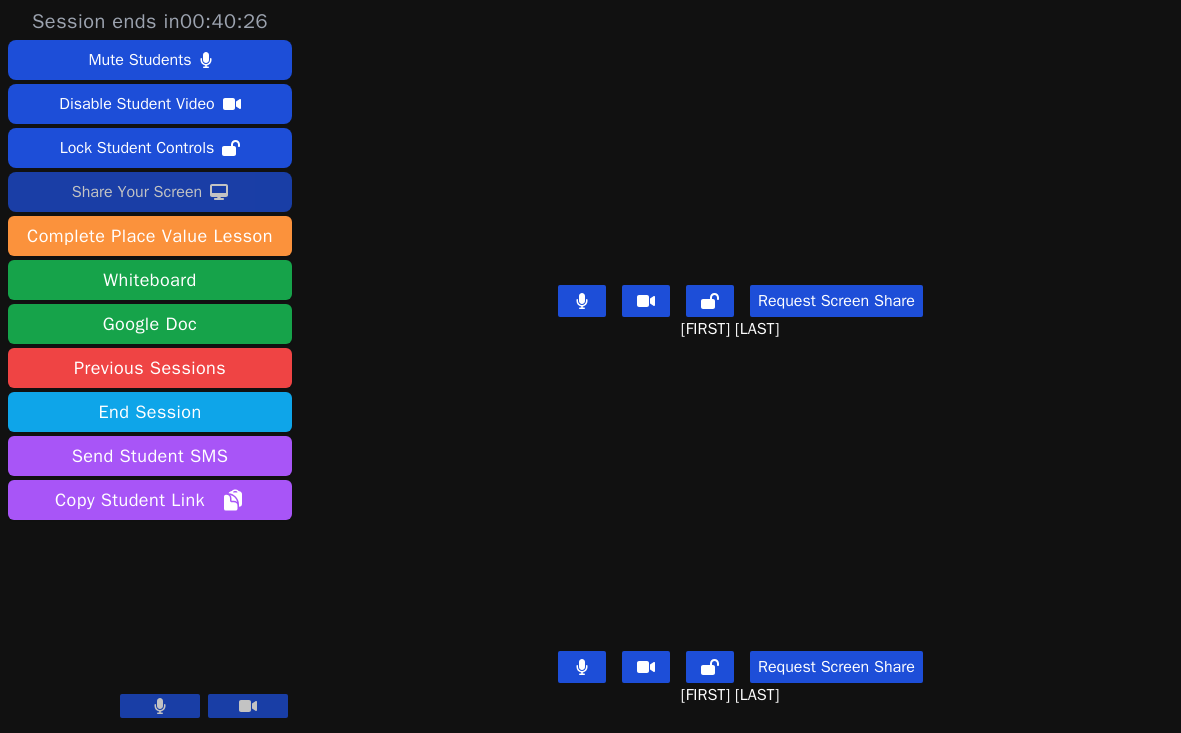 click on "Share Your Screen" at bounding box center [137, 192] 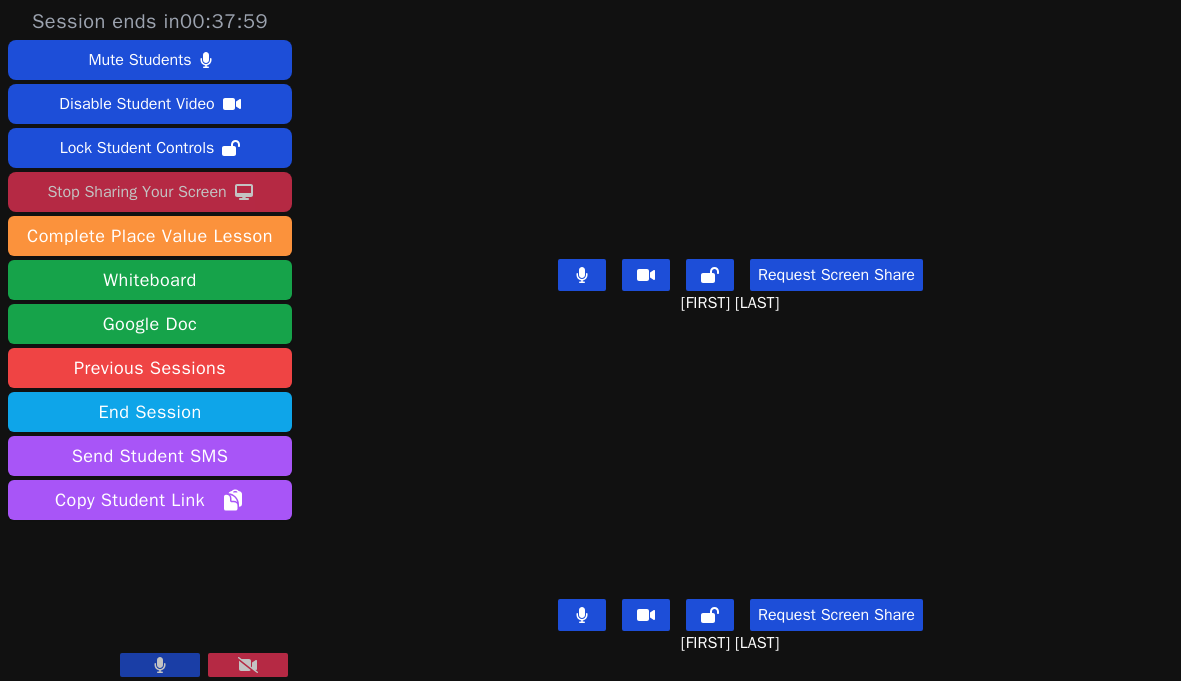 scroll, scrollTop: 11, scrollLeft: 0, axis: vertical 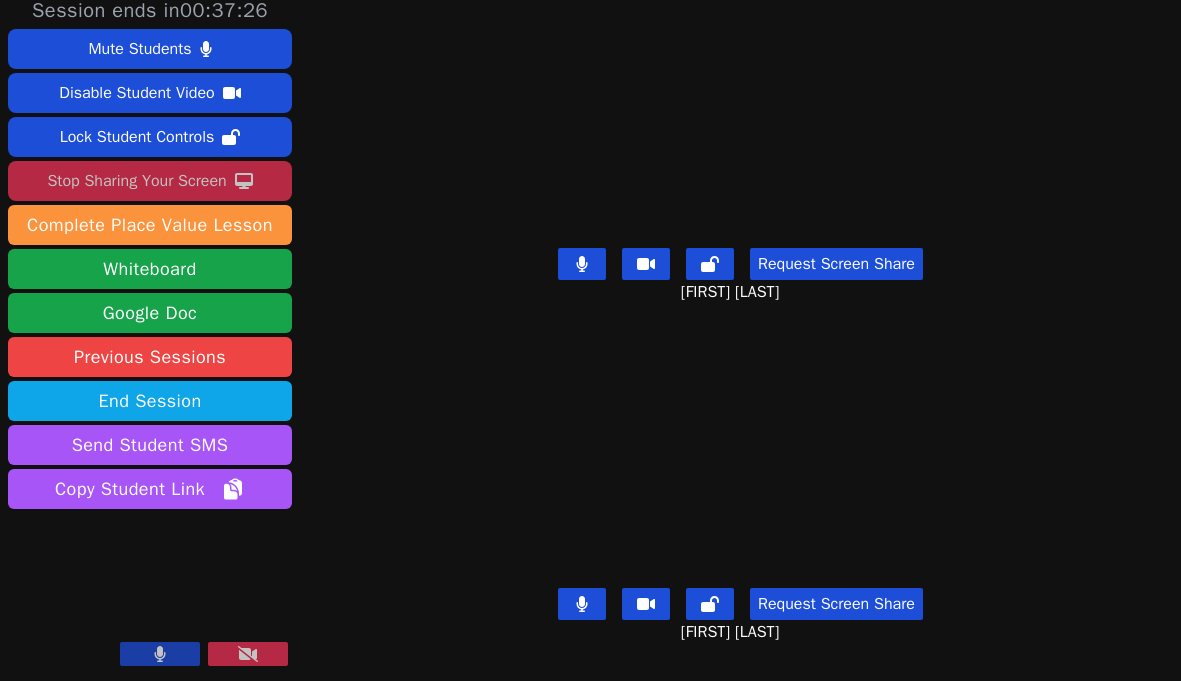 click at bounding box center (582, 604) 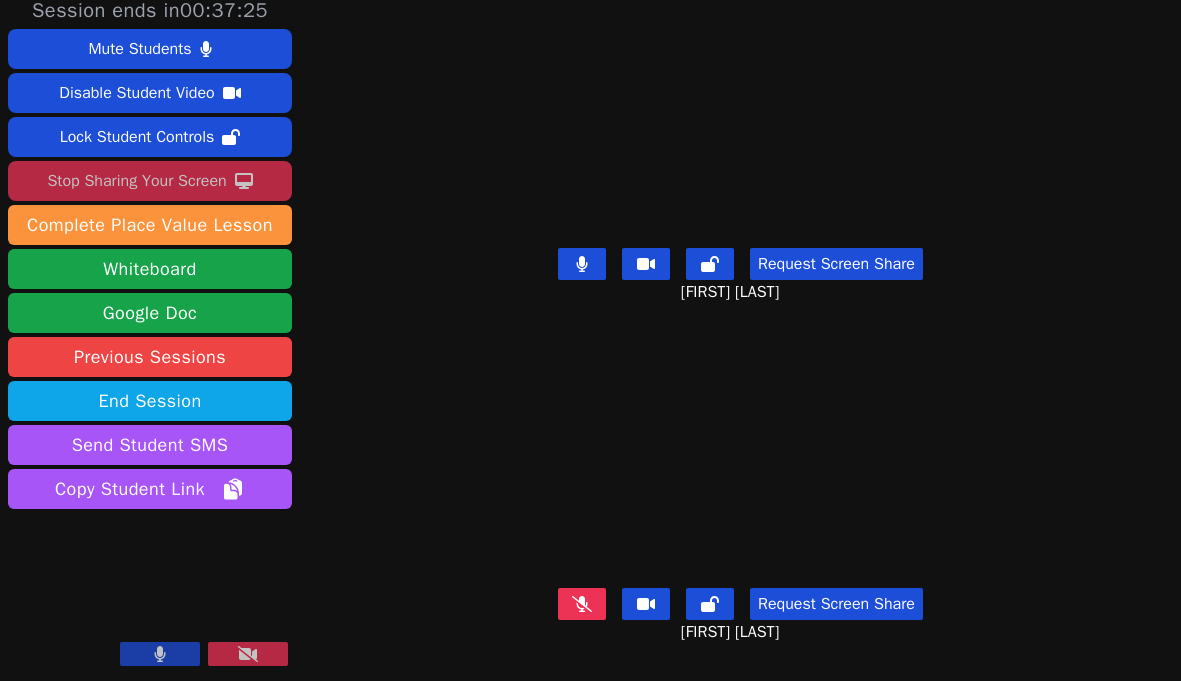 click 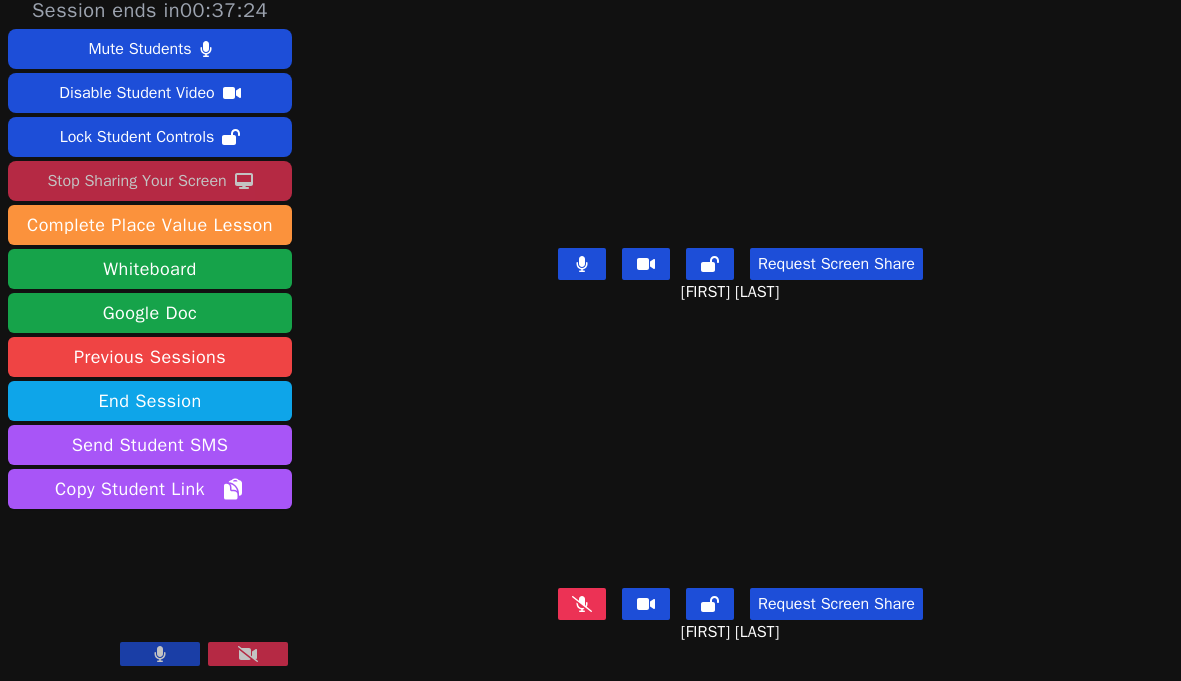 click 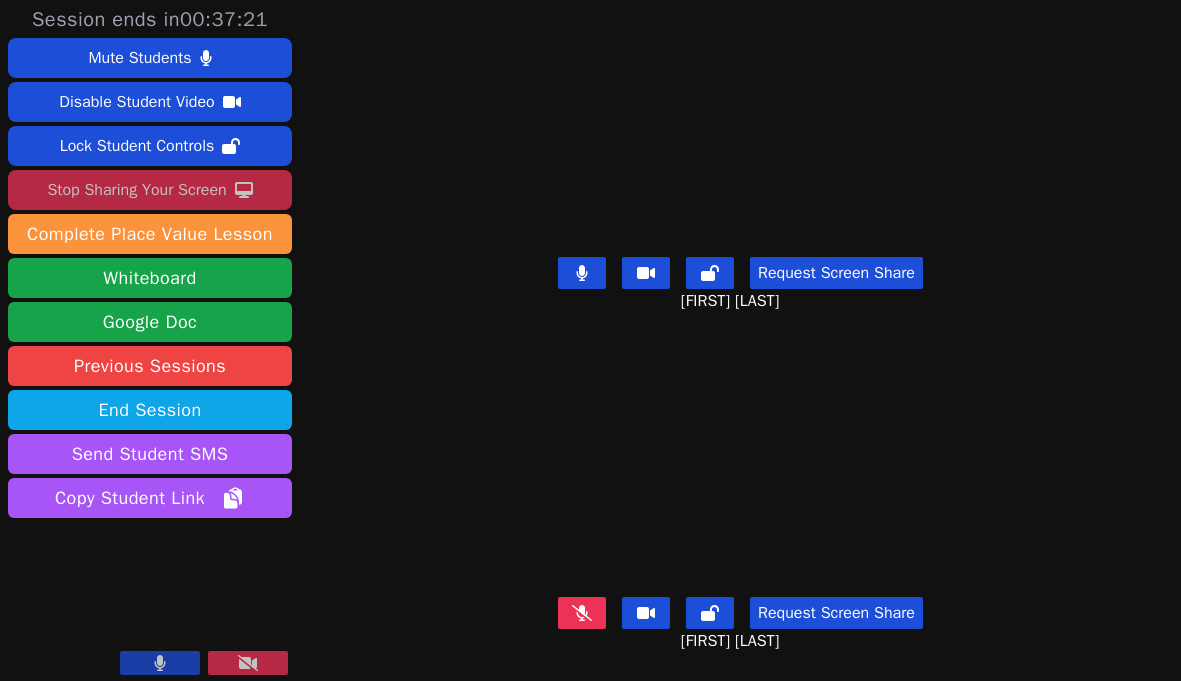 scroll, scrollTop: 11, scrollLeft: 0, axis: vertical 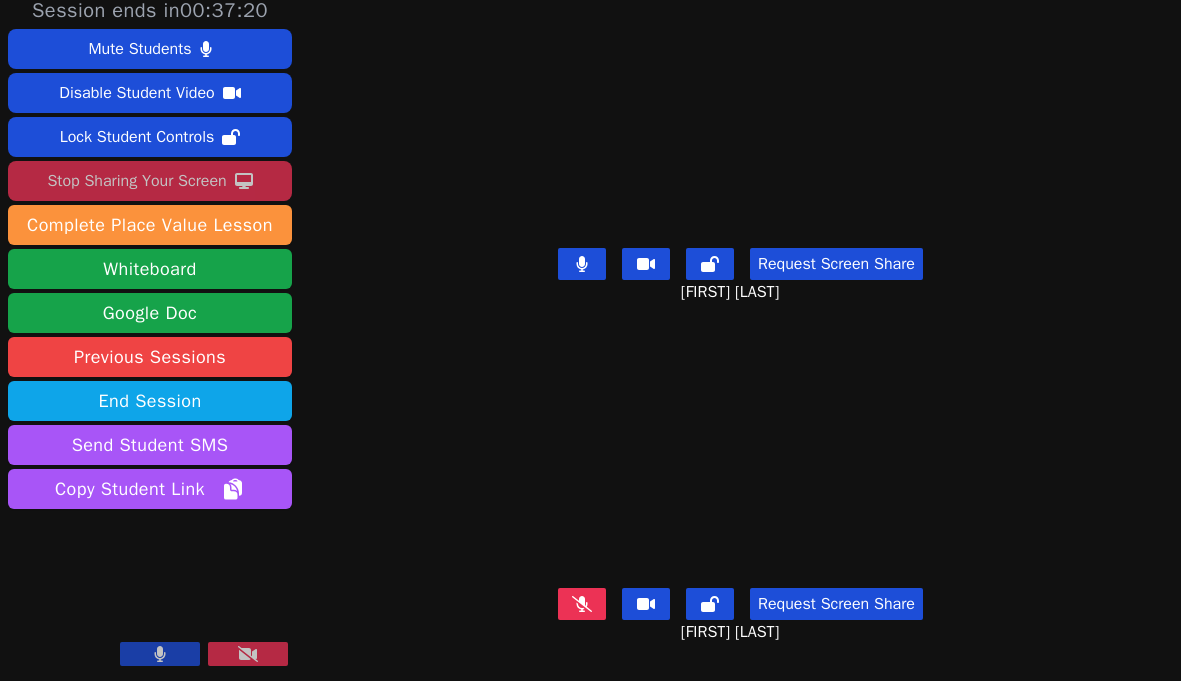 click 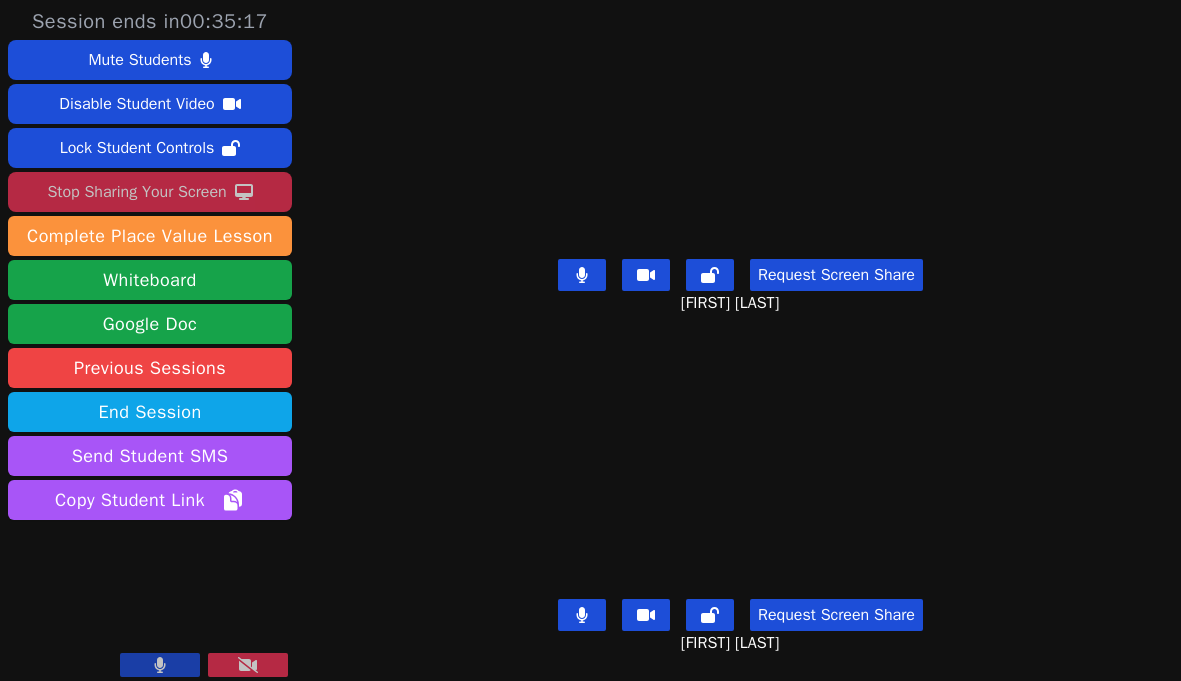 scroll, scrollTop: 11, scrollLeft: 0, axis: vertical 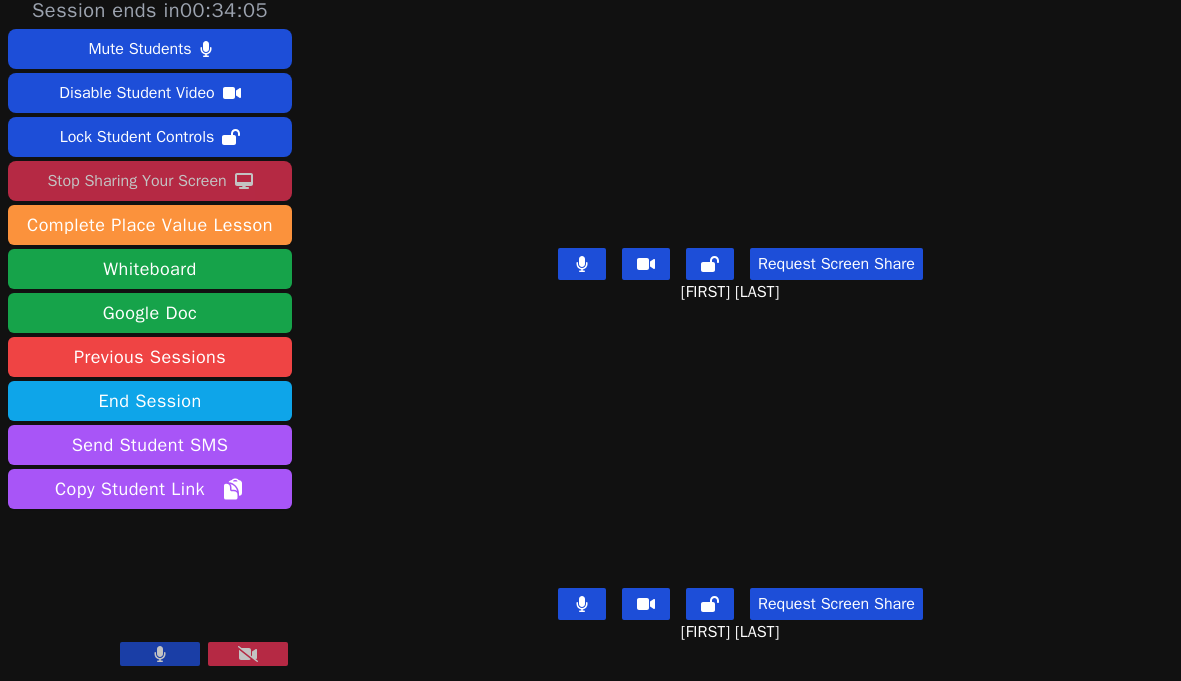click at bounding box center [741, 119] 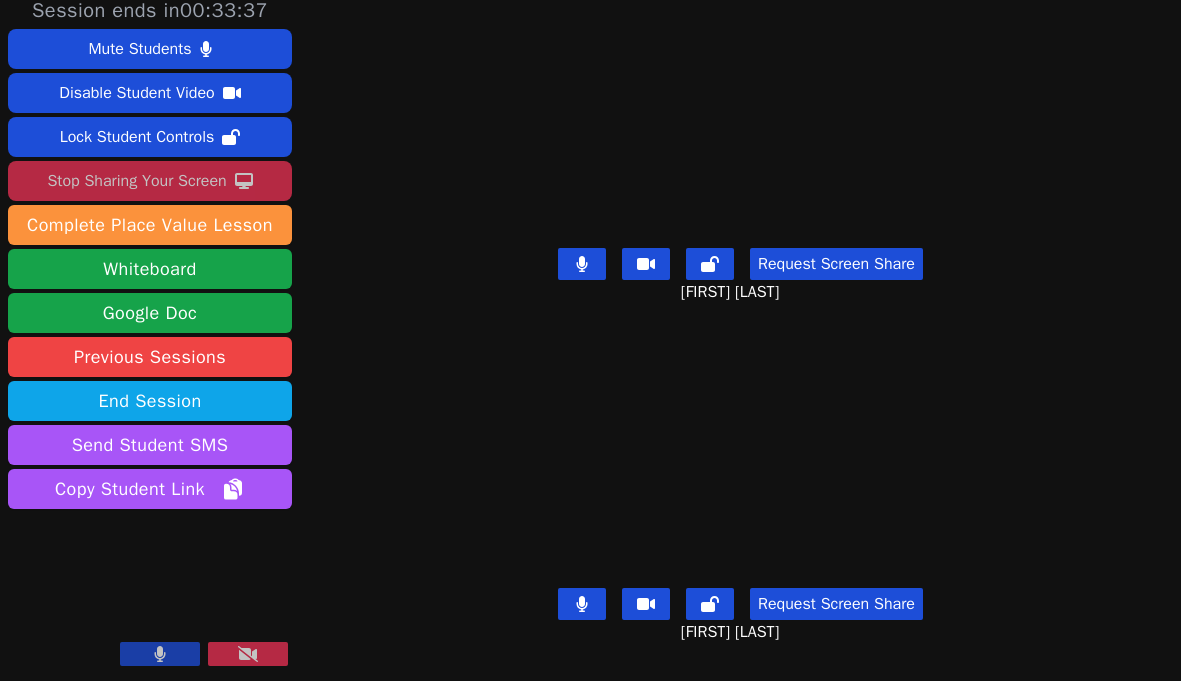 scroll, scrollTop: 0, scrollLeft: 0, axis: both 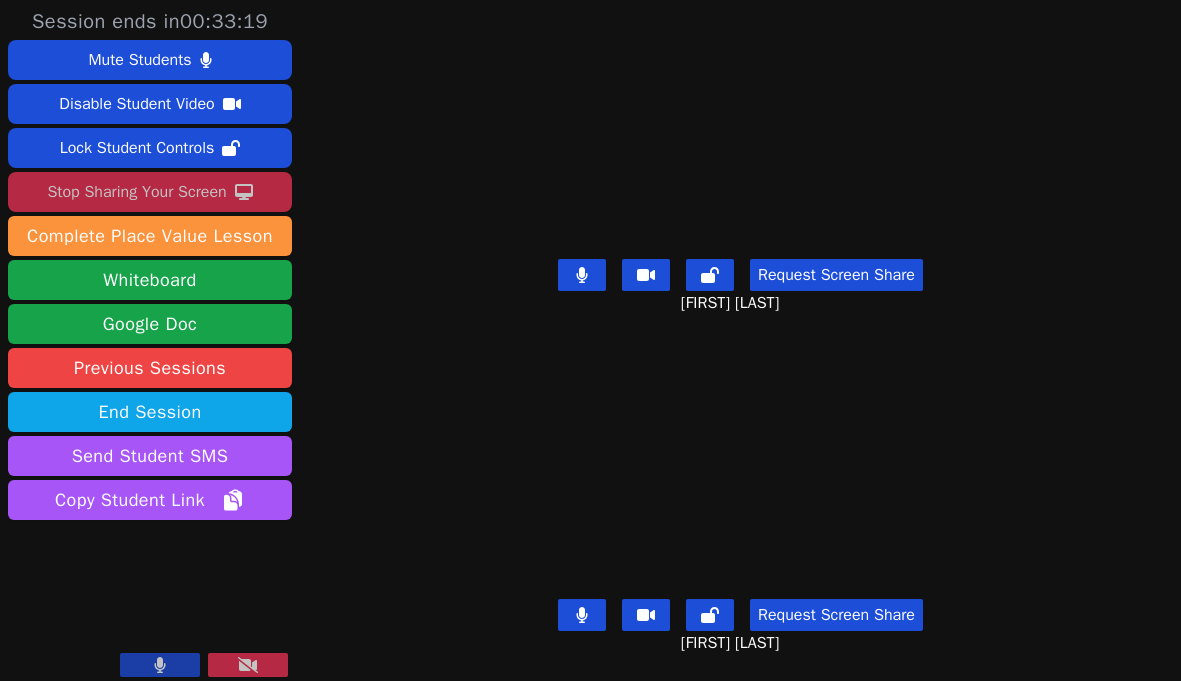 click on "Session ends in  00:33:19 Mute Students Disable Student Video Lock Student Controls Stop Sharing Your Screen download Complete Place Value Lesson  Whiteboard Google Doc Previous Sessions End Session Send Student SMS Copy Student Link [FIRST] [LAST] [FIRST] [LAST]   Request Screen Share [FIRST] [LAST]   [FIRST] [LAST]   Request Screen Share [FIRST] [LAST]" at bounding box center [590, 340] 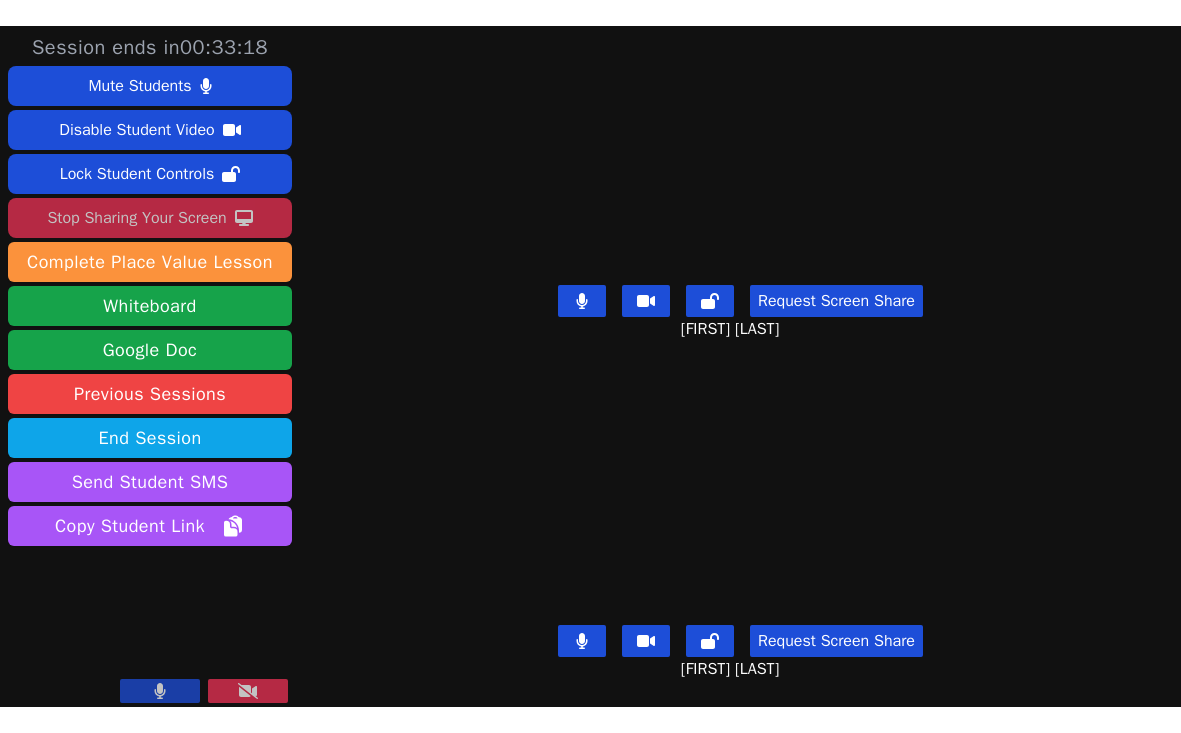 scroll, scrollTop: 11, scrollLeft: 0, axis: vertical 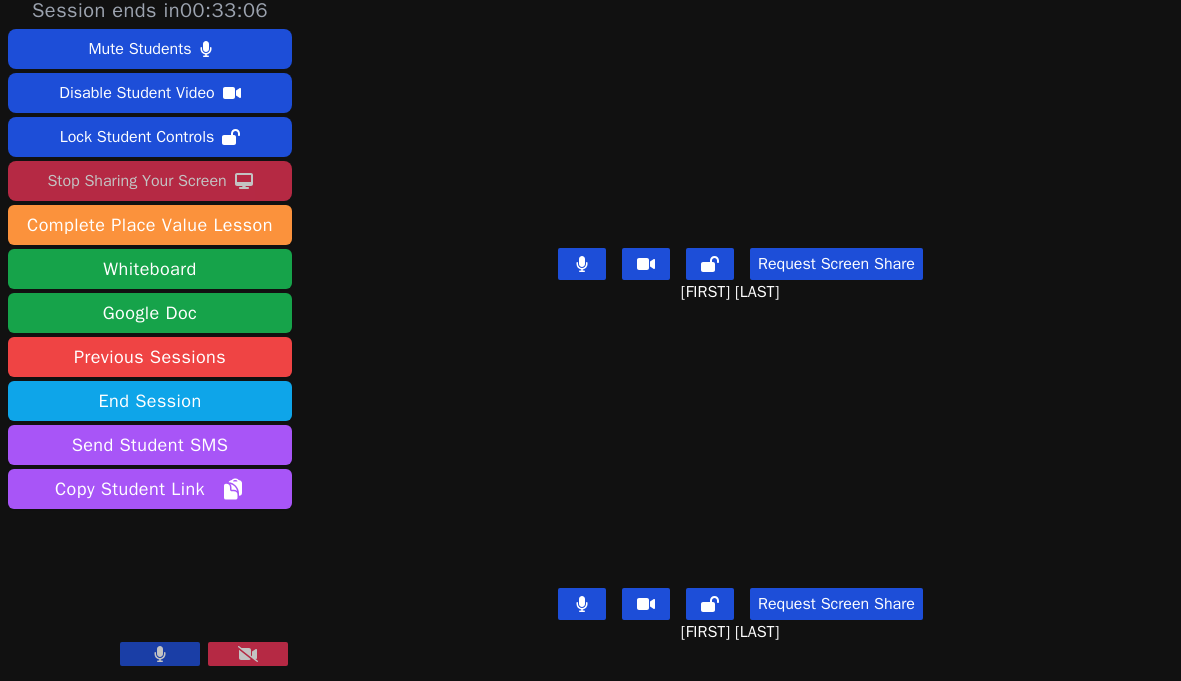 click on "Session ends in  00:33:06 Mute Students Disable Student Video Lock Student Controls Stop Sharing Your Screen download Complete Place Value Lesson  Whiteboard Google Doc Previous Sessions End Session Send Student SMS Copy Student Link [FIRST] [LAST] [FIRST] [LAST]   Request Screen Share [FIRST] [LAST]   [FIRST] [LAST]   Request Screen Share [FIRST] [LAST]" at bounding box center [590, 329] 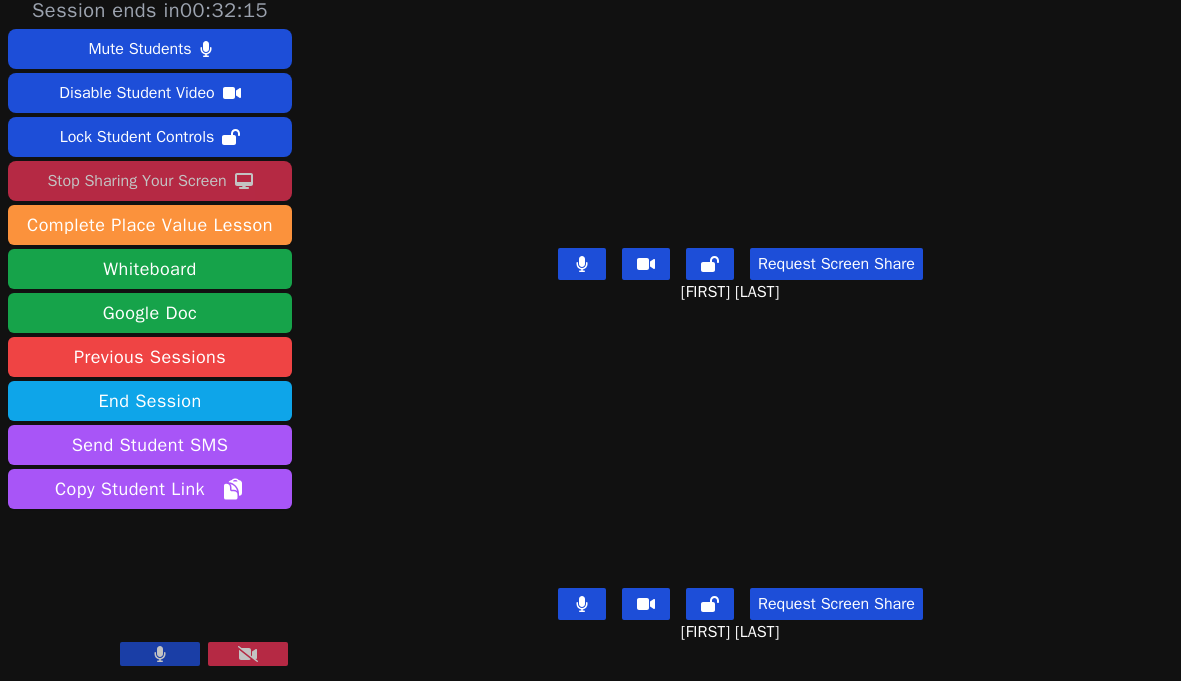 click on "Session ends in  00:32:15 Mute Students Disable Student Video Lock Student Controls Stop Sharing Your Screen download Complete Place Value Lesson  Whiteboard Google Doc Previous Sessions End Session Send Student SMS Copy Student Link [FIRST] [LAST] [FIRST] [LAST]   Request Screen Share [FIRST] [LAST]   [FIRST] [LAST]   Request Screen Share [FIRST] [LAST]" at bounding box center (590, 329) 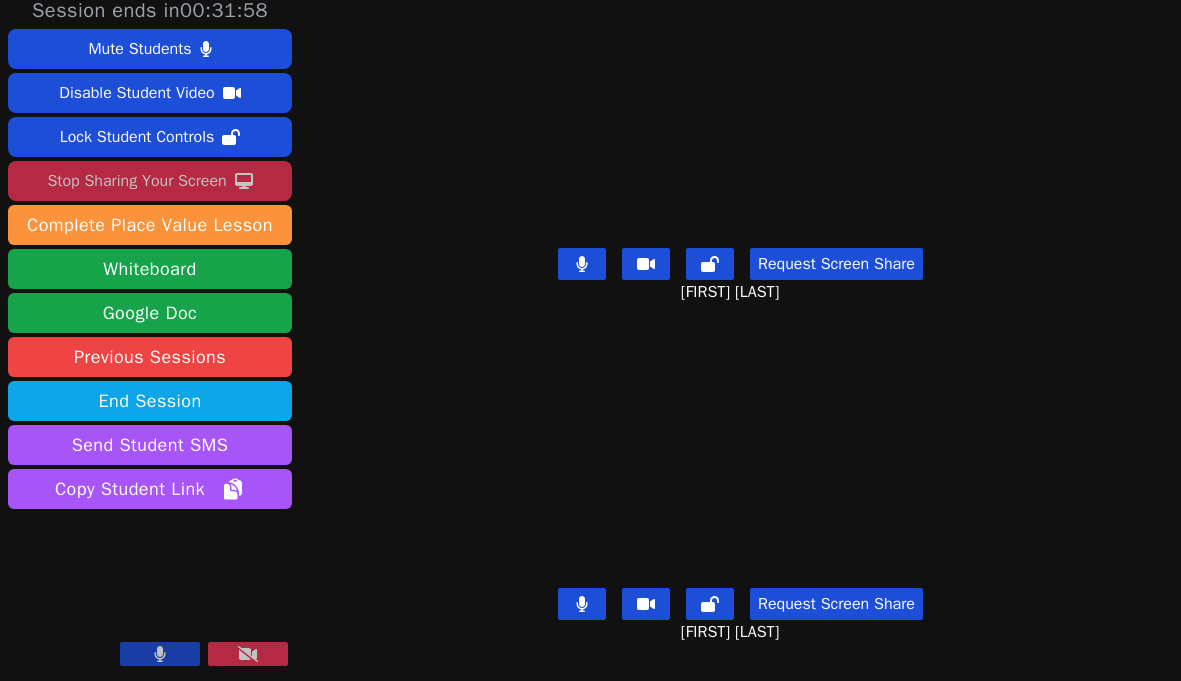click at bounding box center [582, 264] 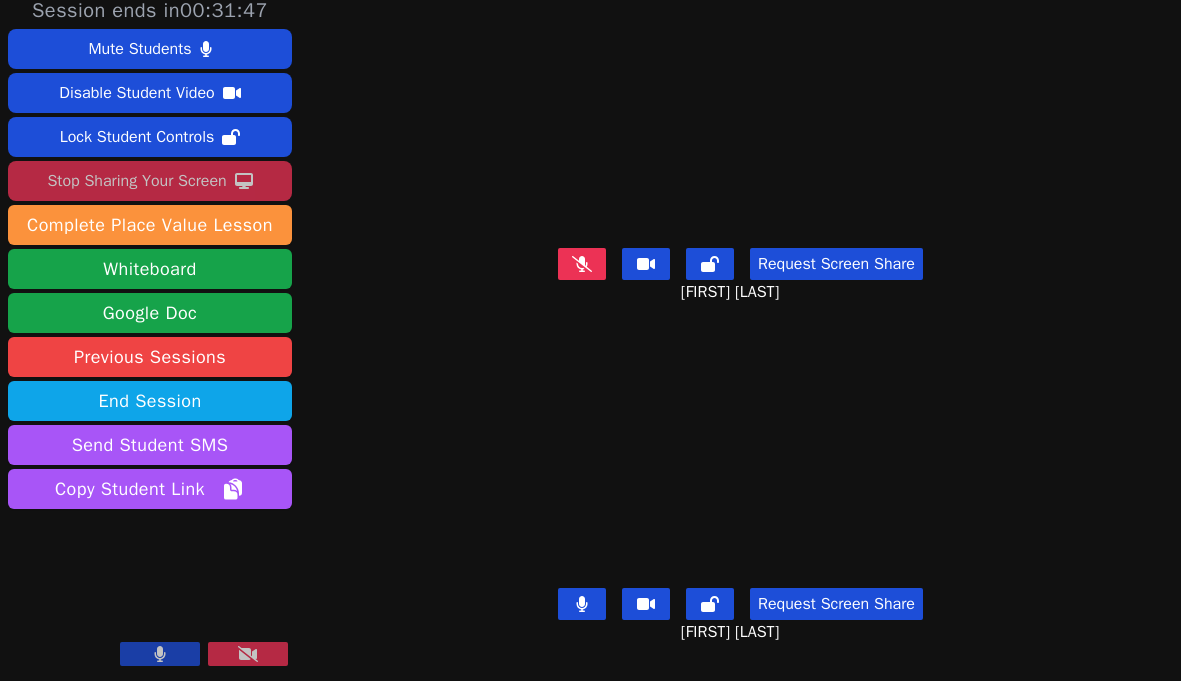 click 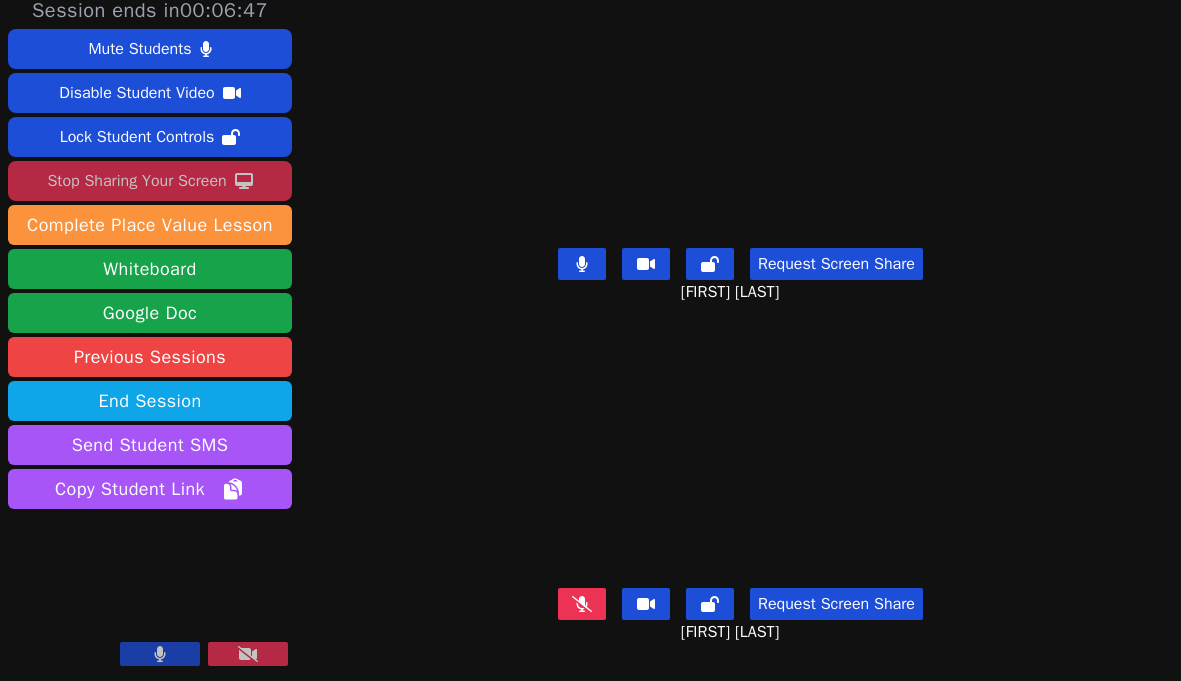 click at bounding box center (582, 604) 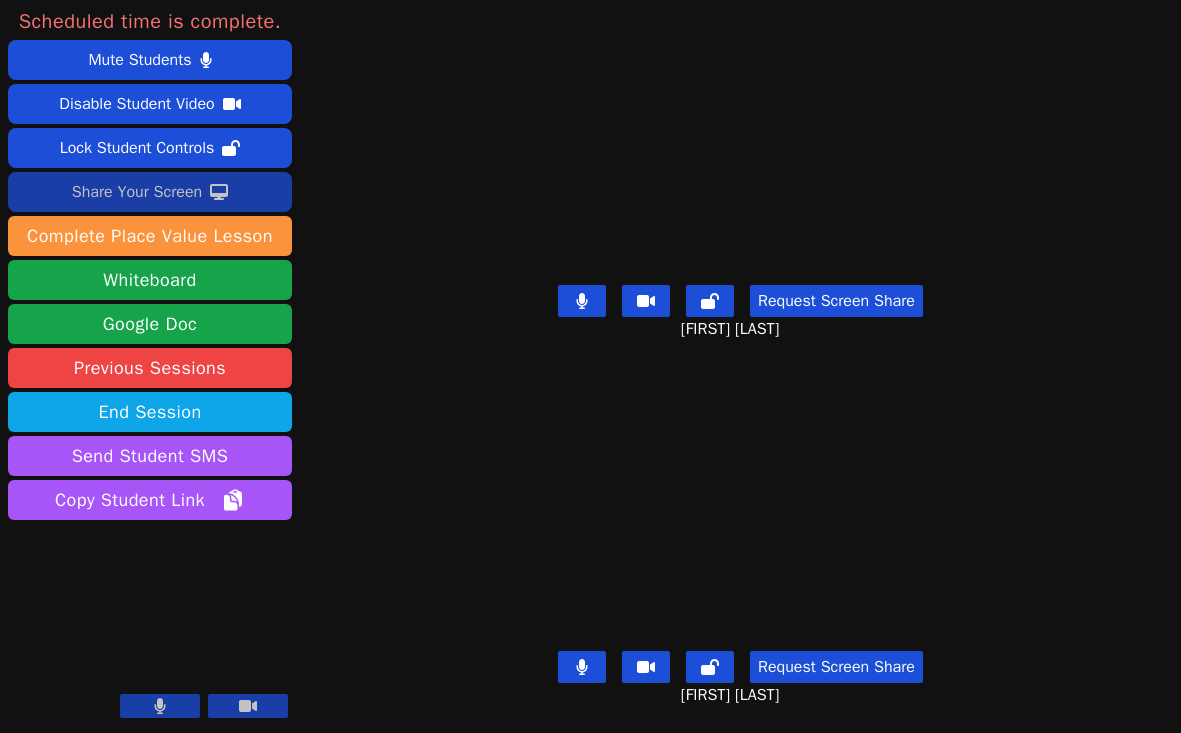 scroll, scrollTop: 0, scrollLeft: 0, axis: both 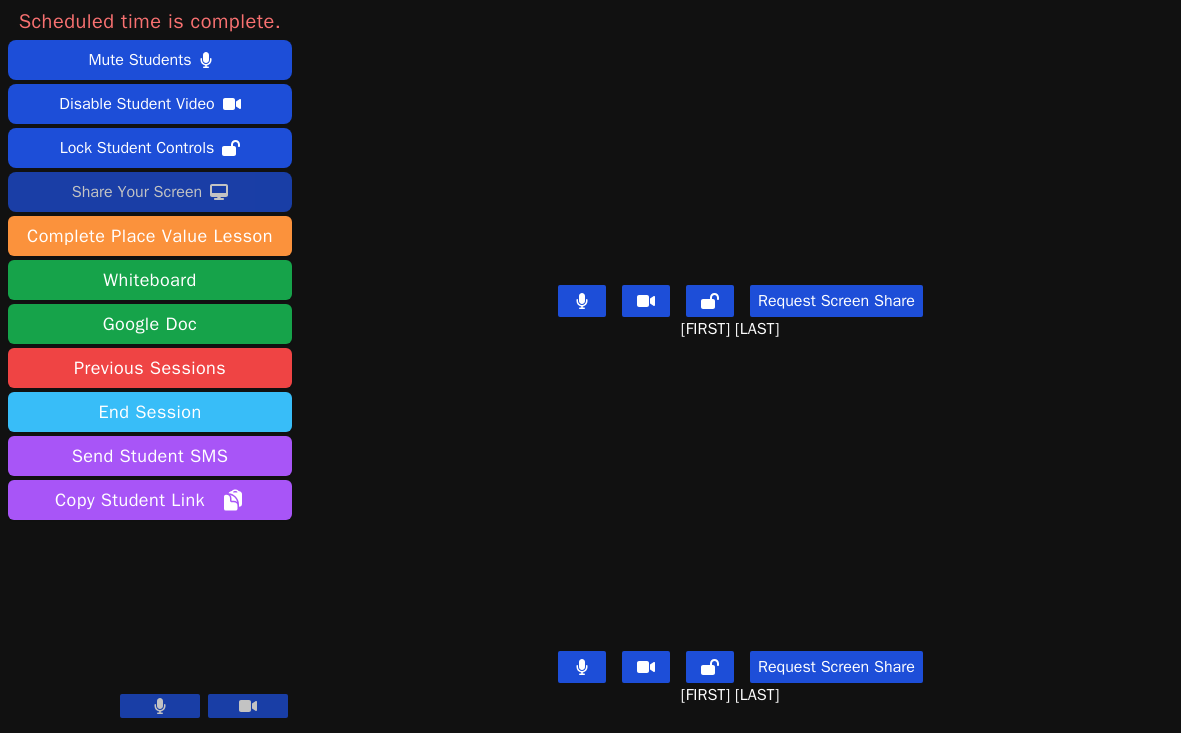 click on "End Session" at bounding box center [150, 412] 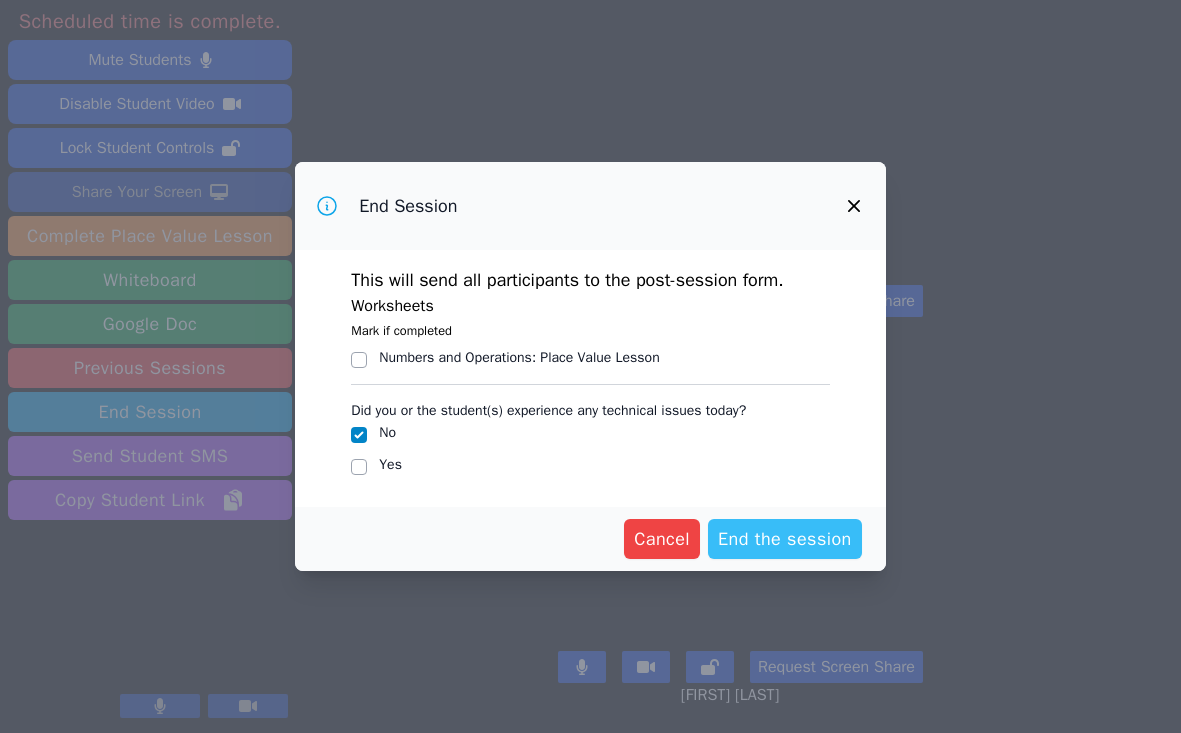 click on "End the session" at bounding box center (785, 539) 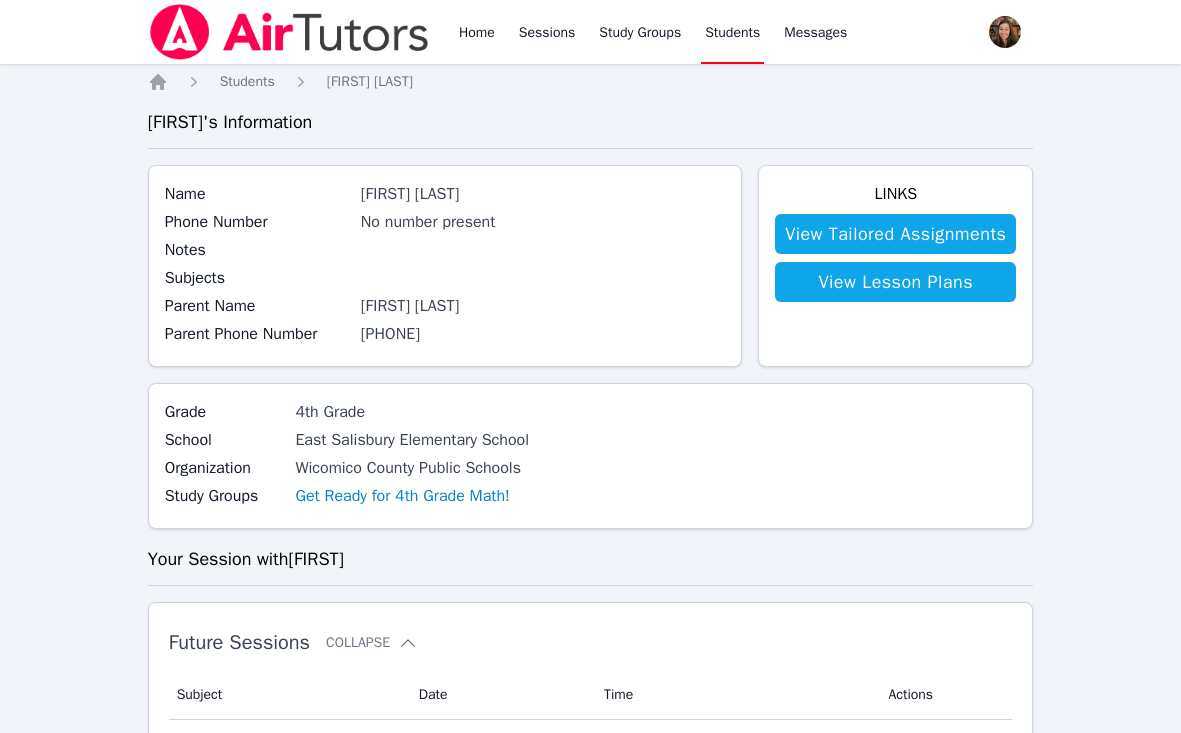 scroll, scrollTop: 0, scrollLeft: 0, axis: both 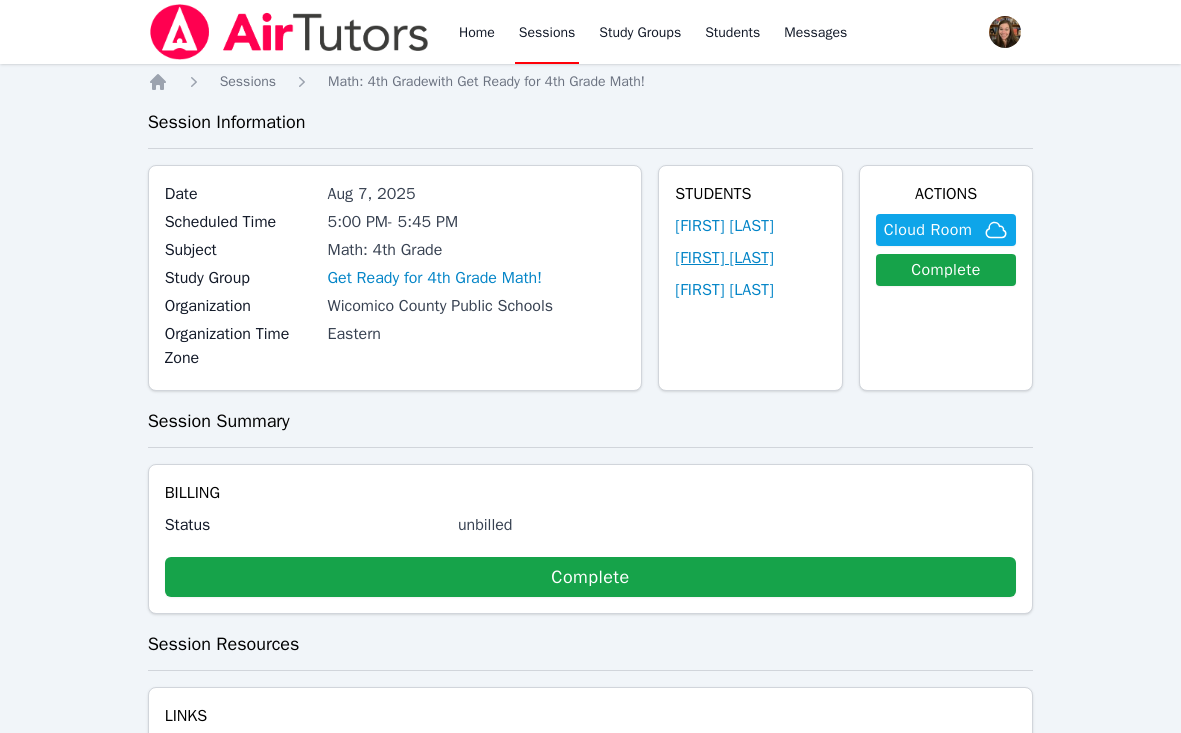 click on "[FIRST] [LAST]" at bounding box center [724, 258] 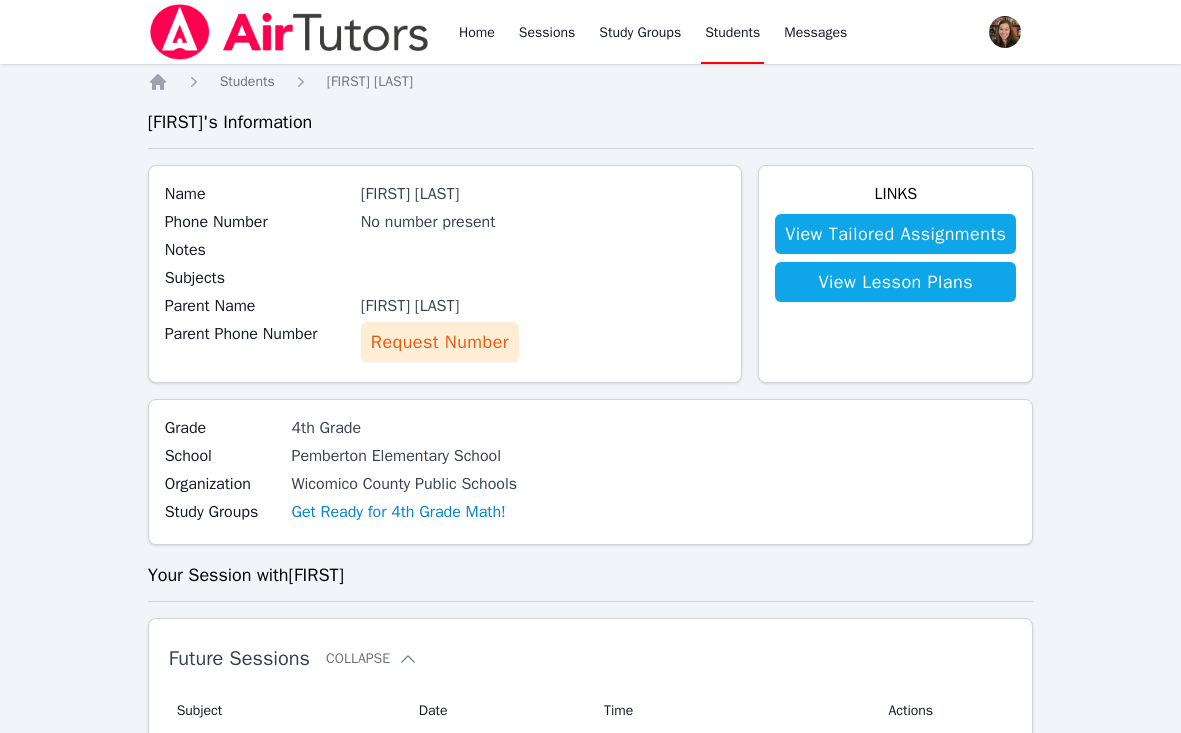click on "Request Number" at bounding box center [440, 342] 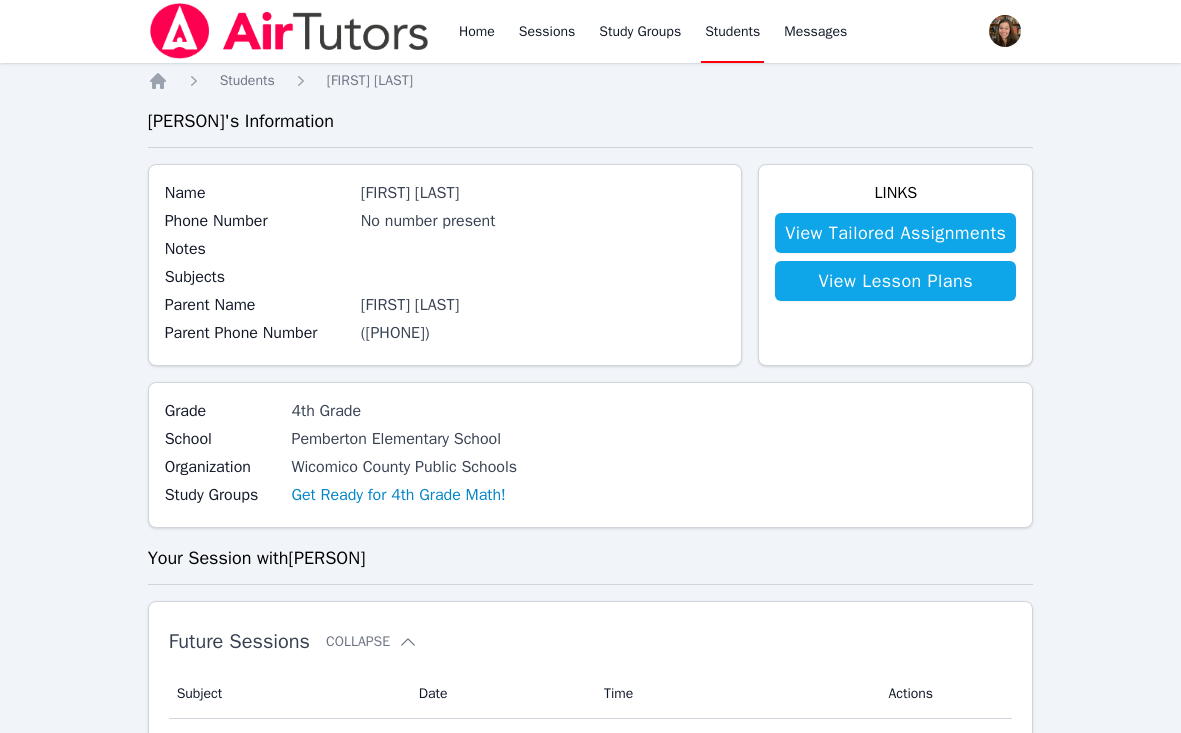 scroll, scrollTop: 0, scrollLeft: 0, axis: both 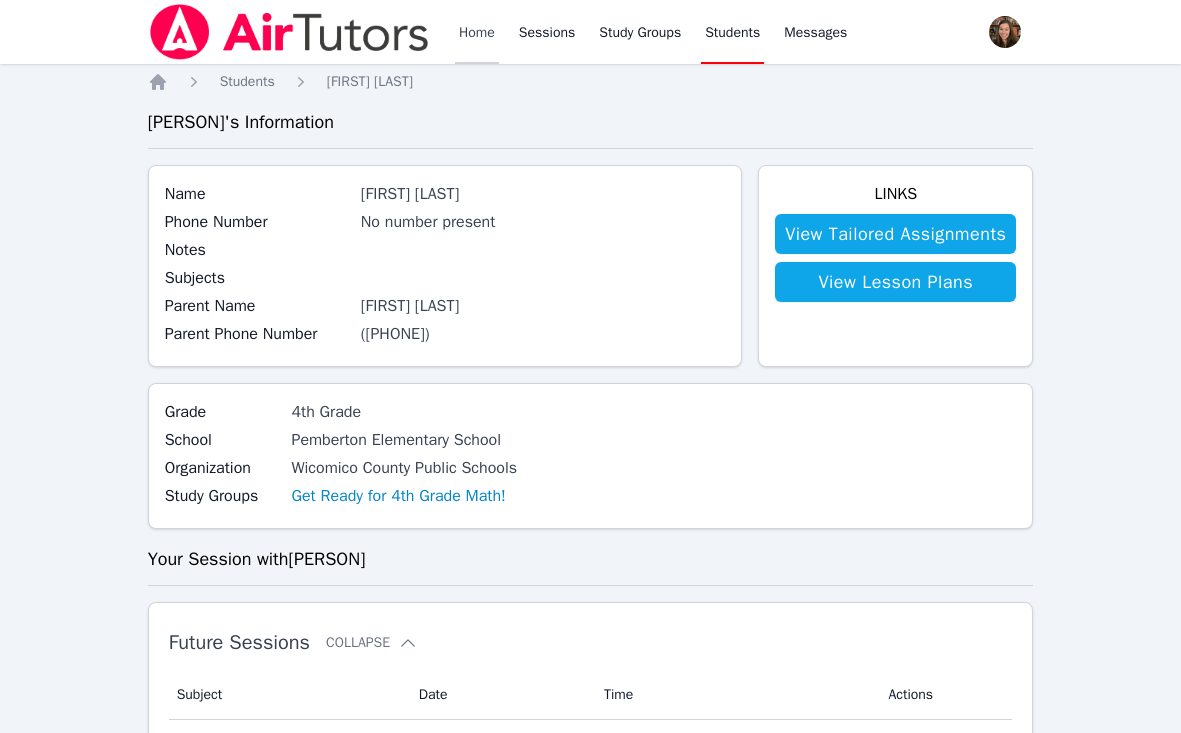 click on "Home" at bounding box center (477, 32) 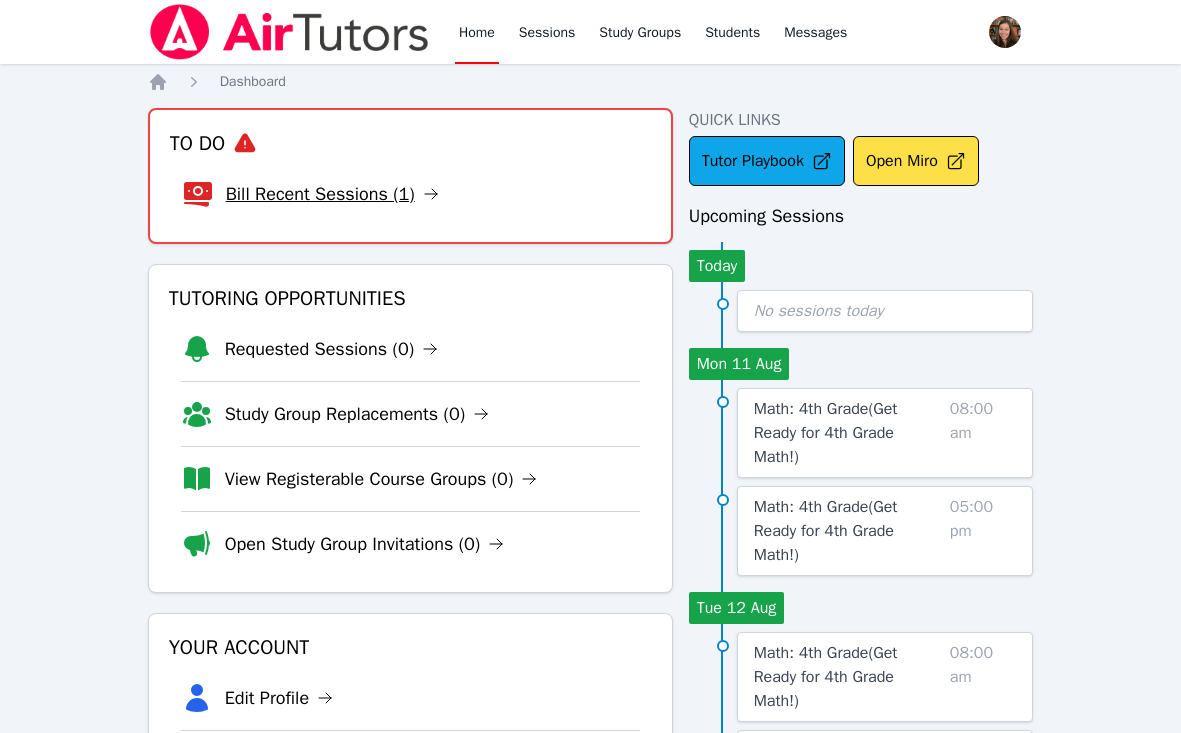 click on "Bill Recent Sessions (1)" at bounding box center [332, 194] 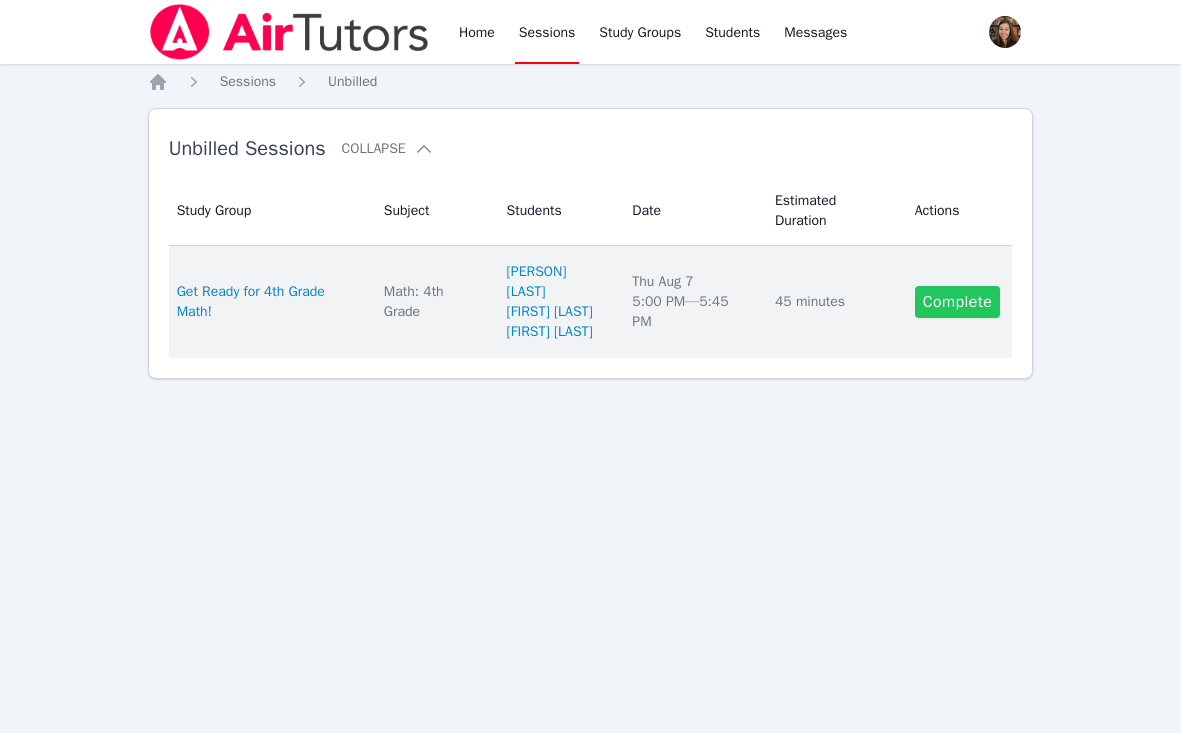 click on "Complete" at bounding box center (958, 302) 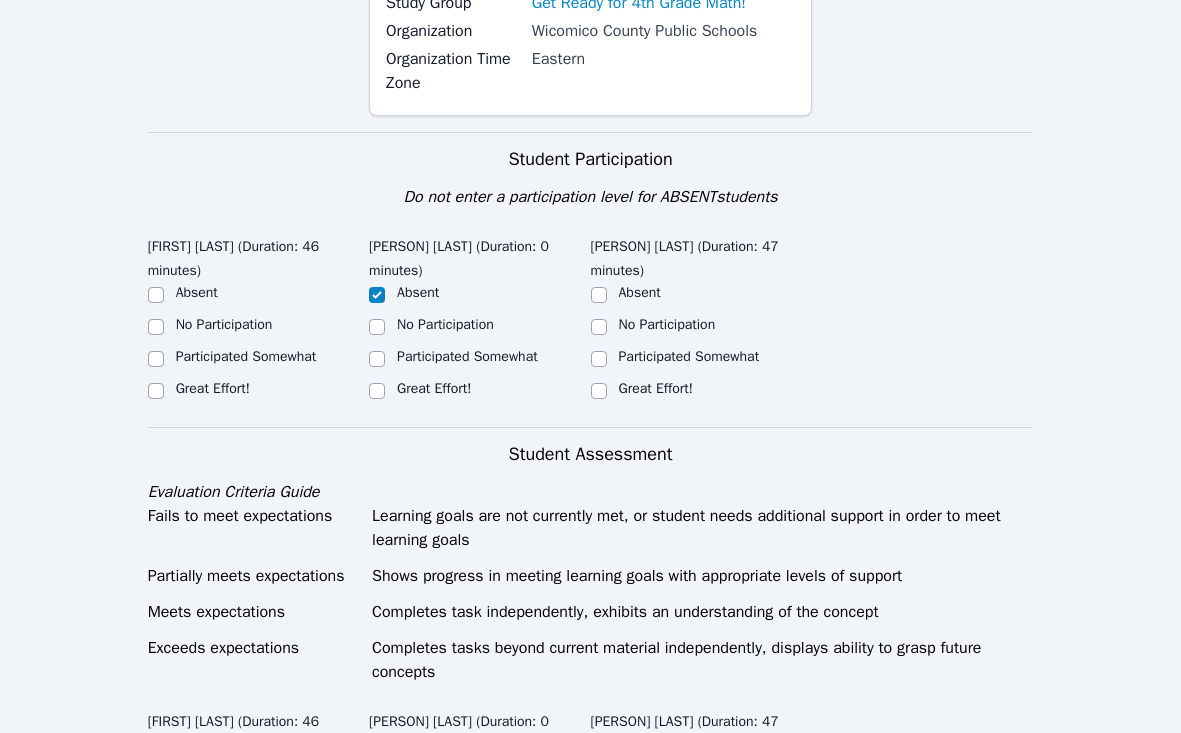 scroll, scrollTop: 353, scrollLeft: 0, axis: vertical 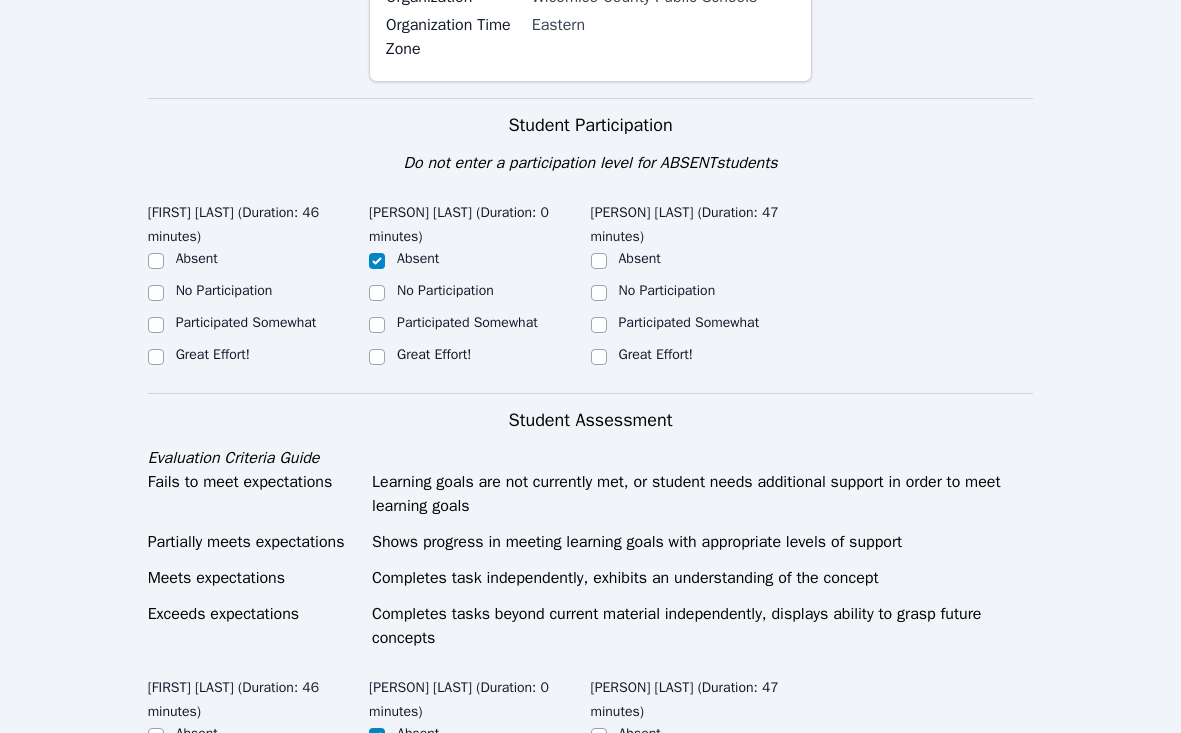 click on "Great Effort!" at bounding box center (213, 354) 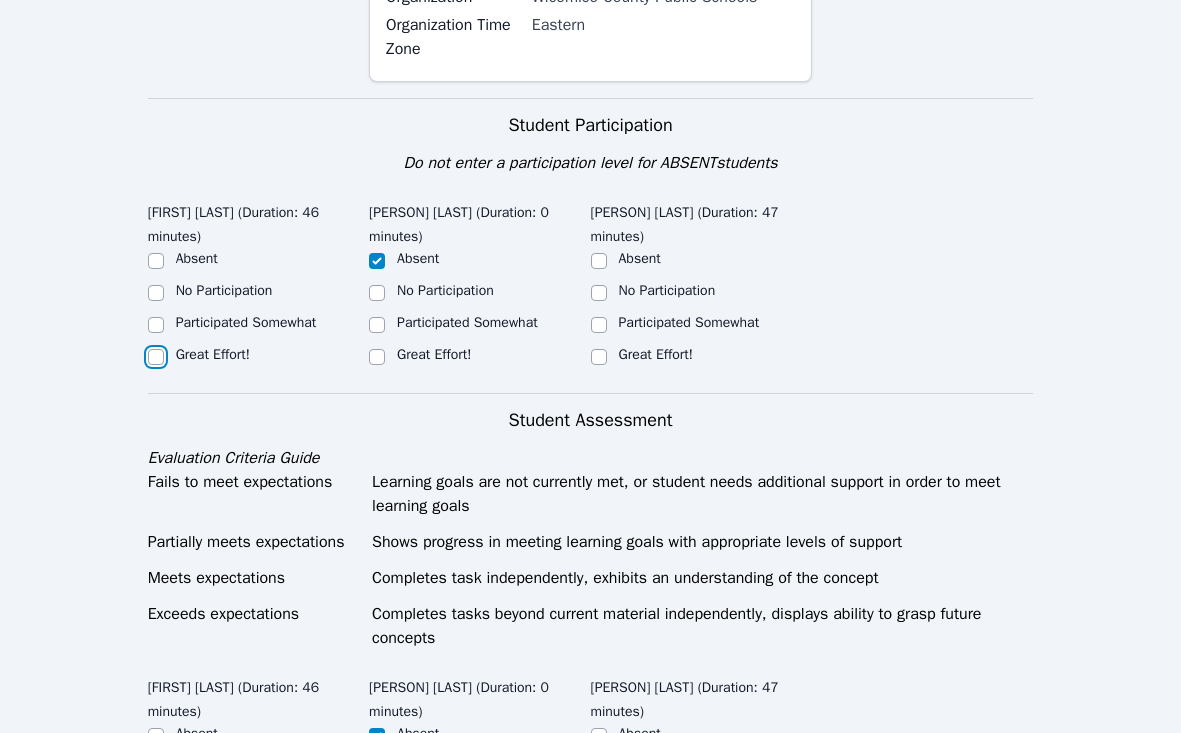 click on "Great Effort!" at bounding box center (156, 357) 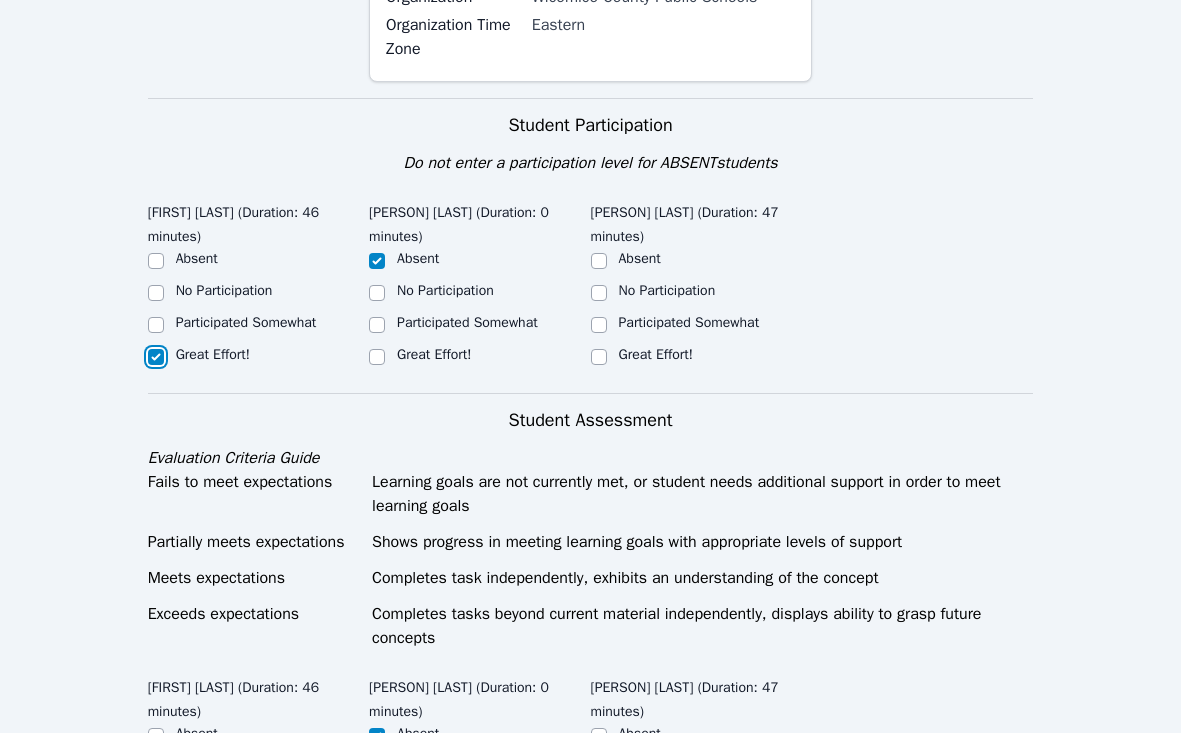 checkbox on "true" 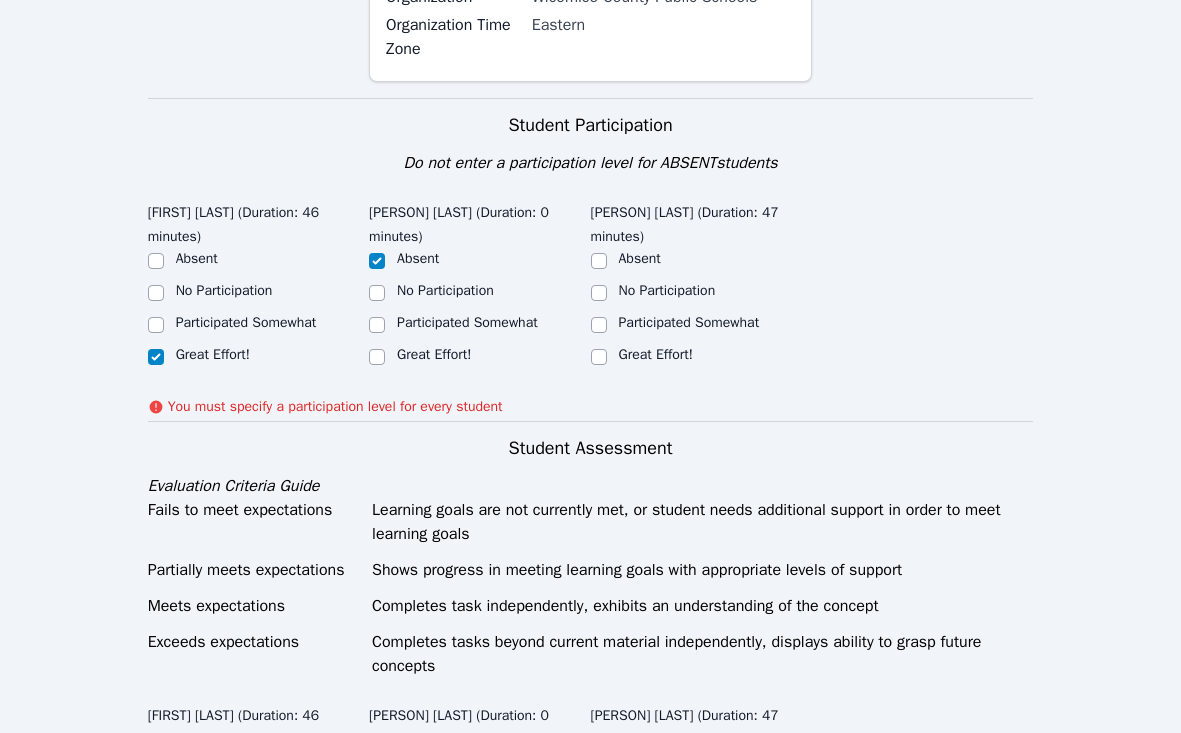 click on "Participated Somewhat" at bounding box center [689, 322] 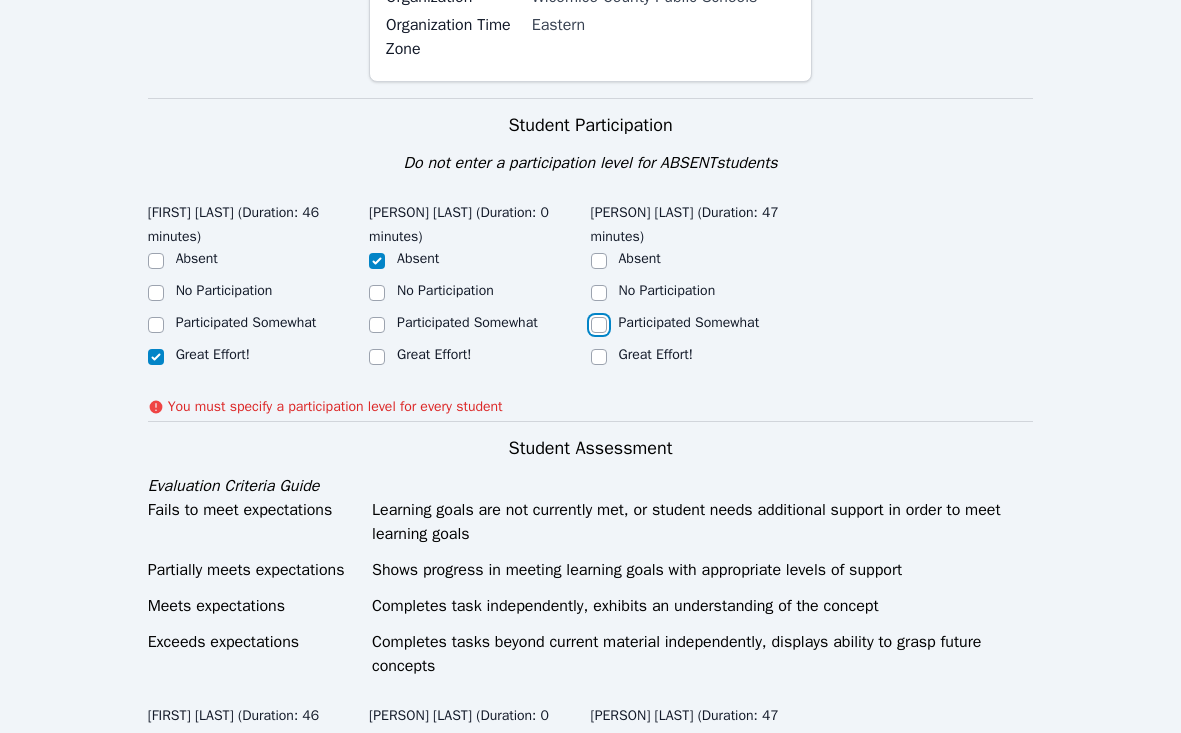 click on "Participated Somewhat" at bounding box center (599, 325) 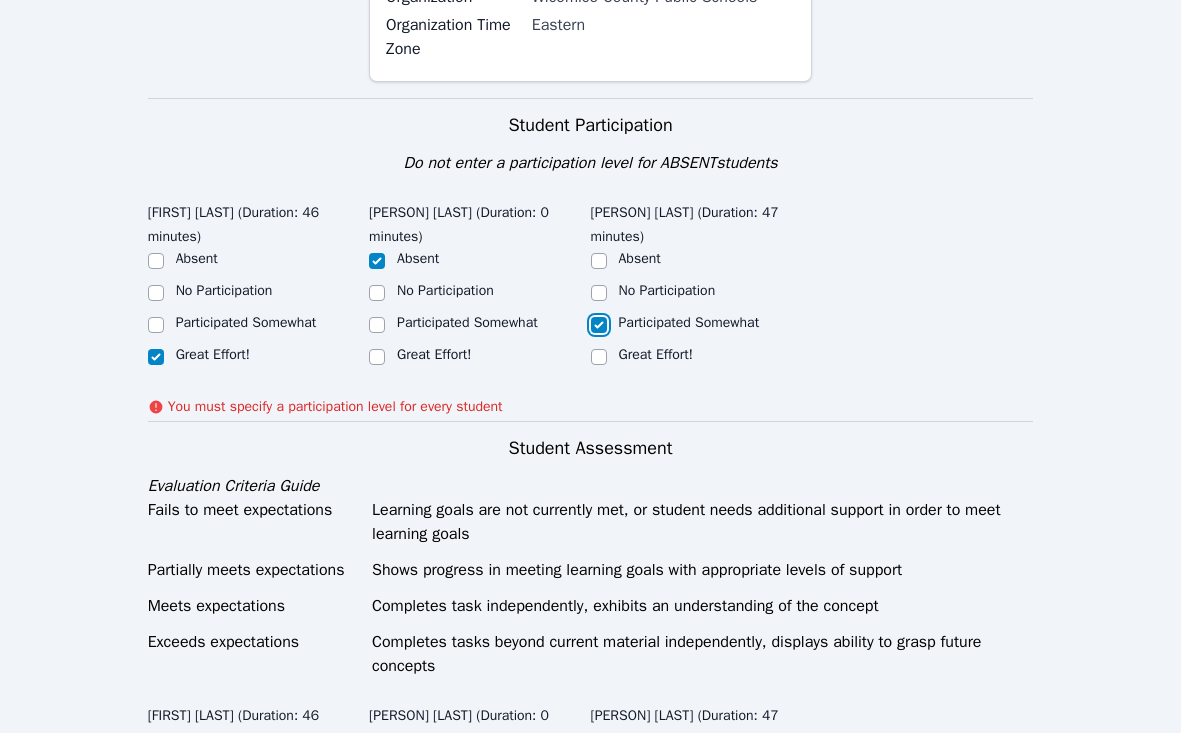 checkbox on "true" 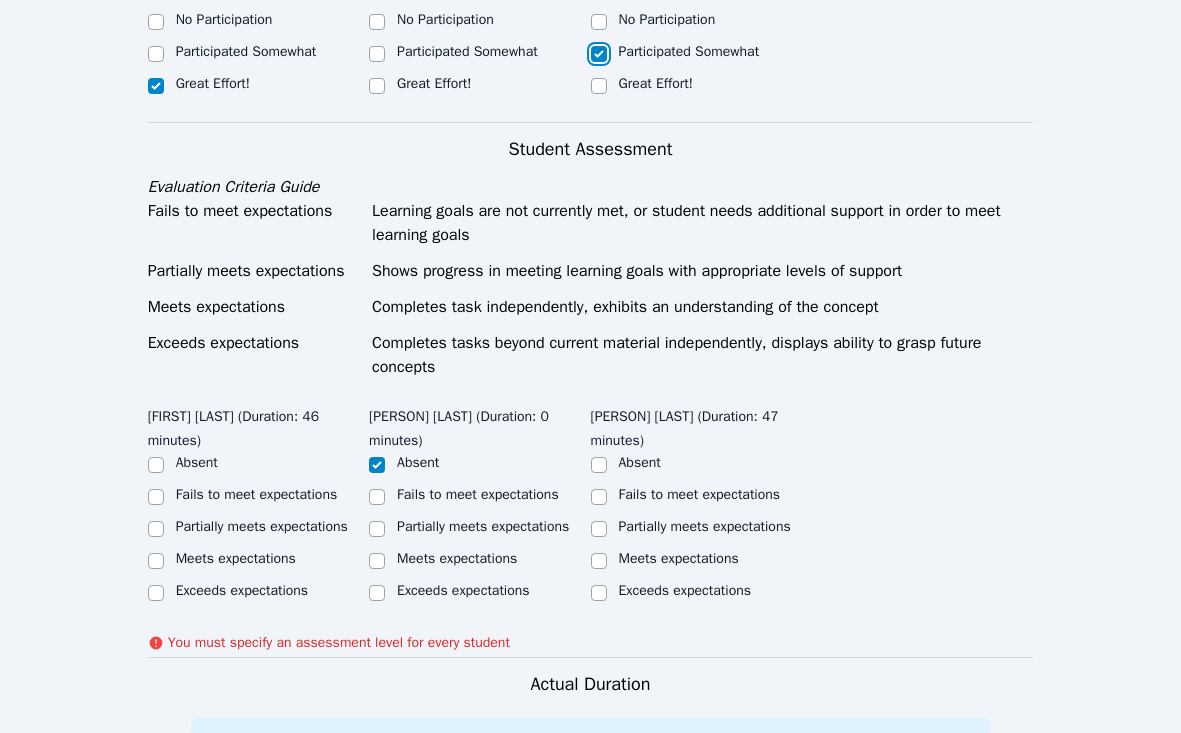 scroll, scrollTop: 693, scrollLeft: 0, axis: vertical 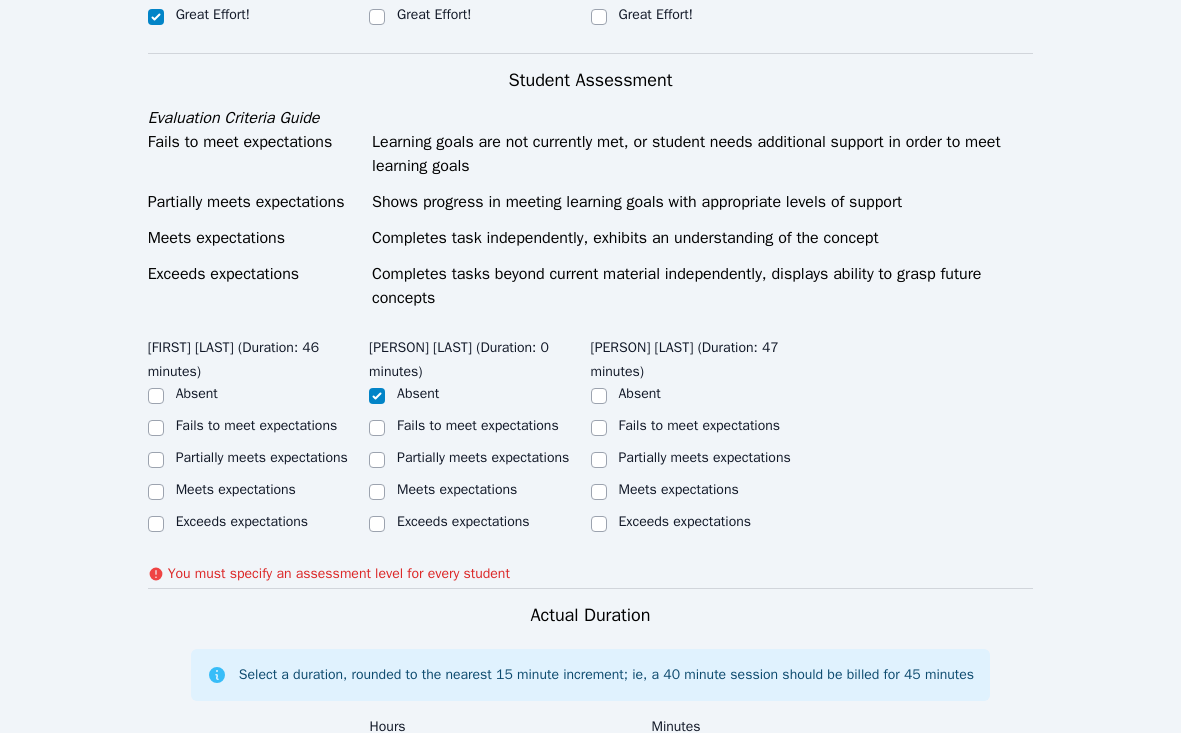 click on "Meets expectations" at bounding box center [679, 489] 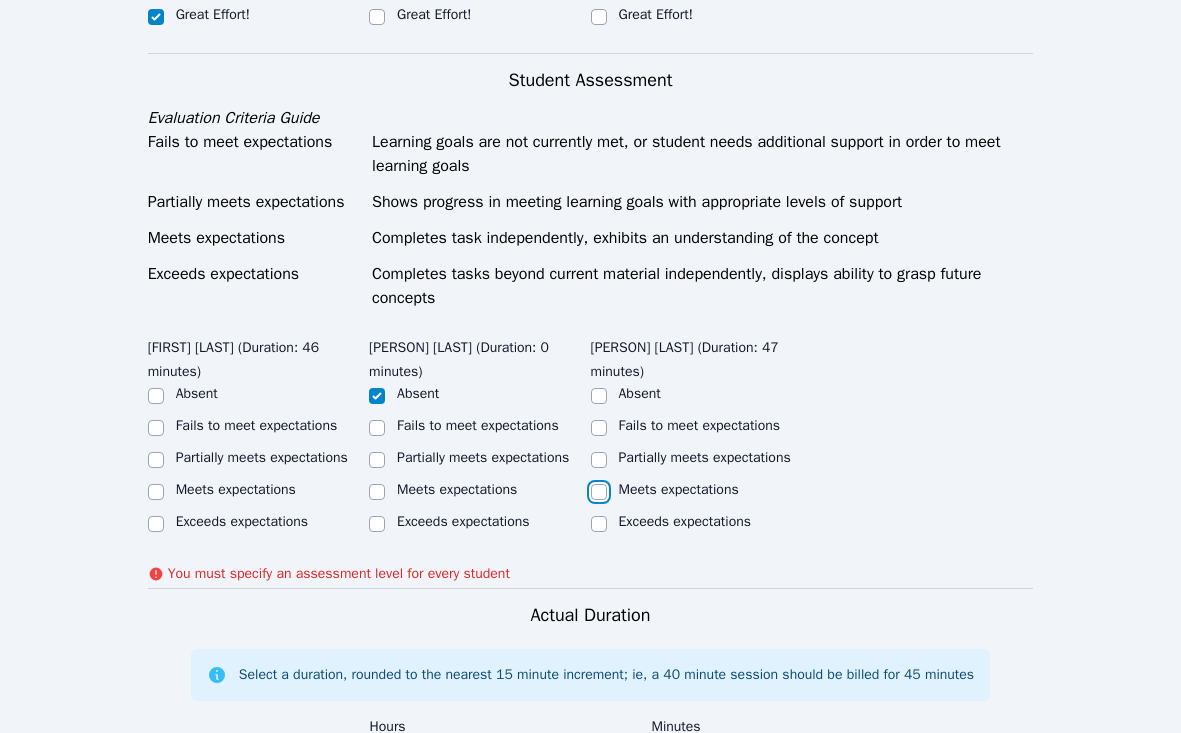 click on "Meets expectations" at bounding box center [599, 492] 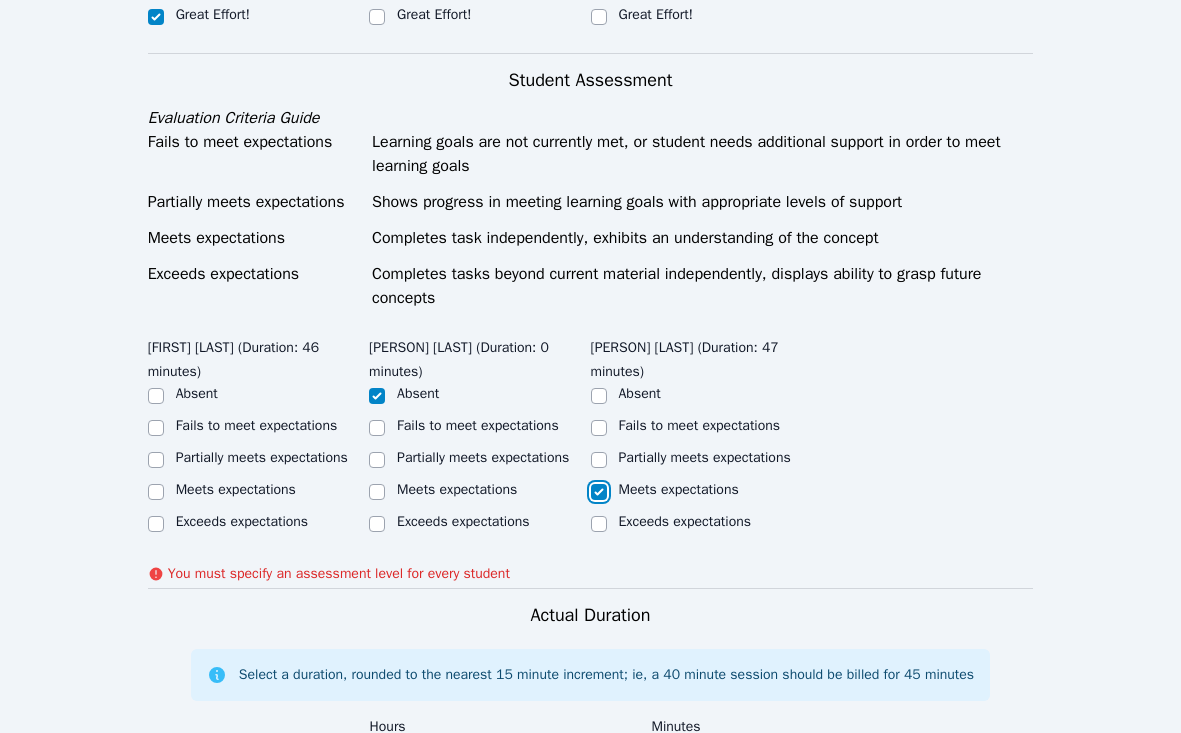 checkbox on "true" 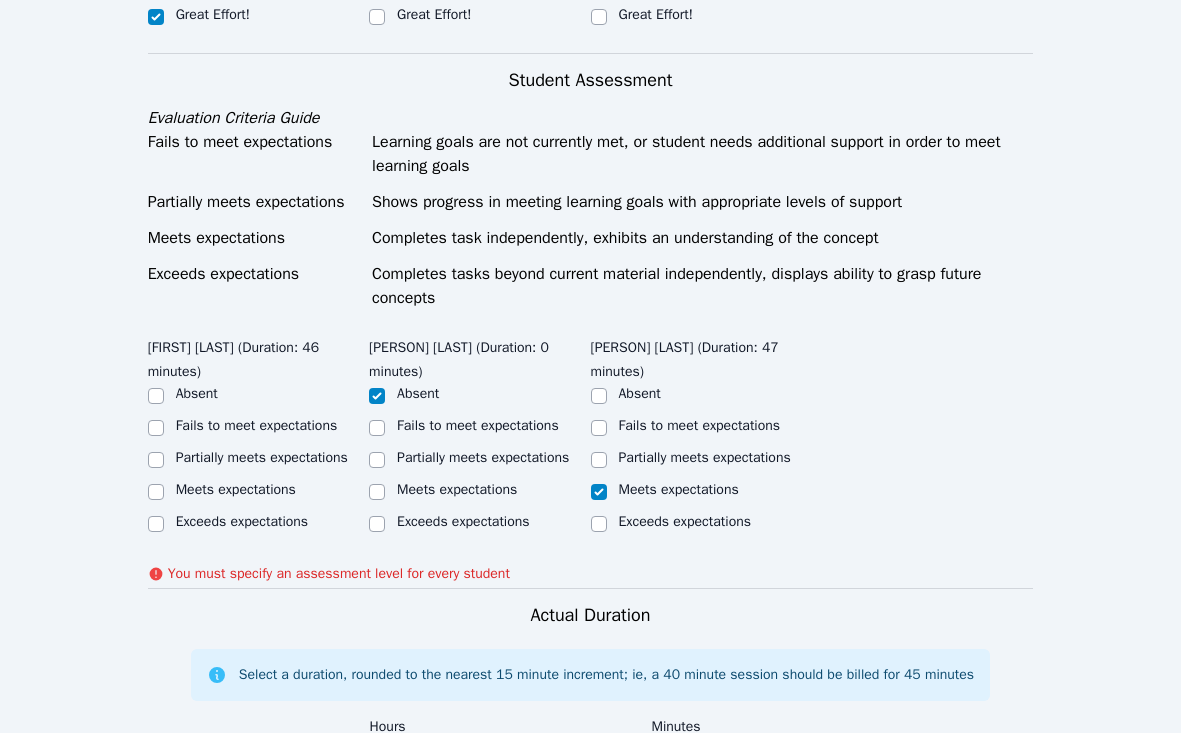 click on "Exceeds expectations" at bounding box center [258, 524] 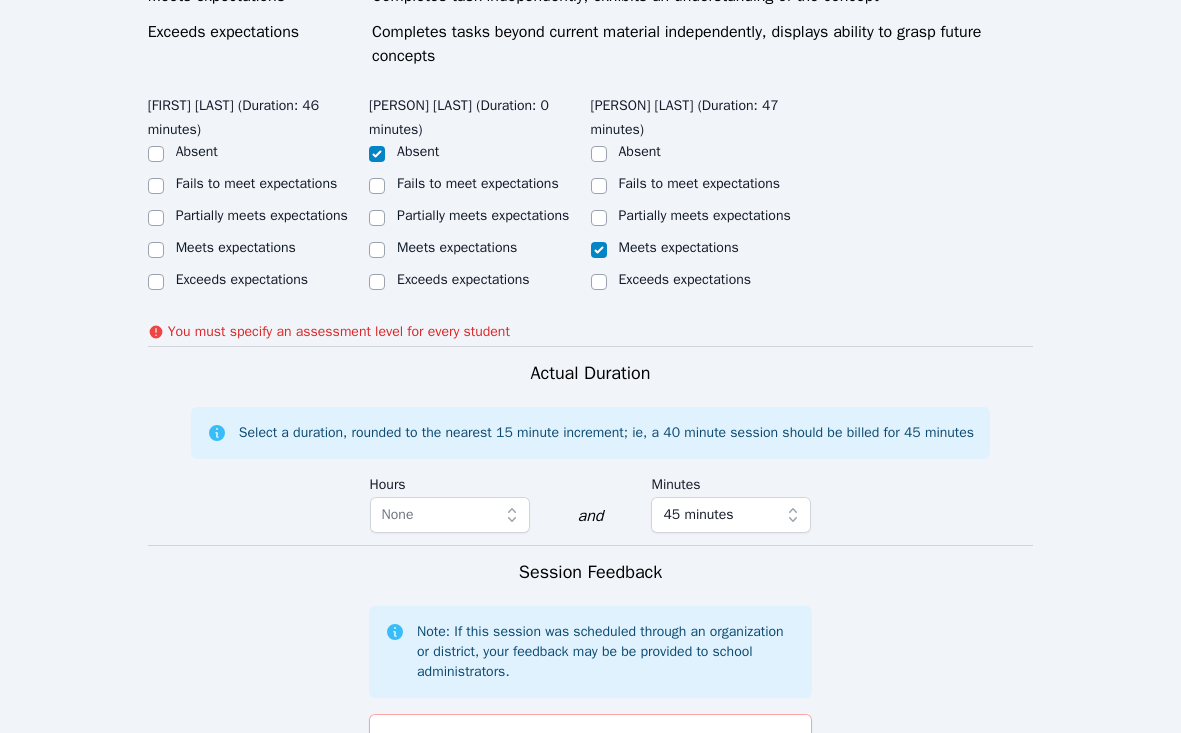 scroll, scrollTop: 936, scrollLeft: 0, axis: vertical 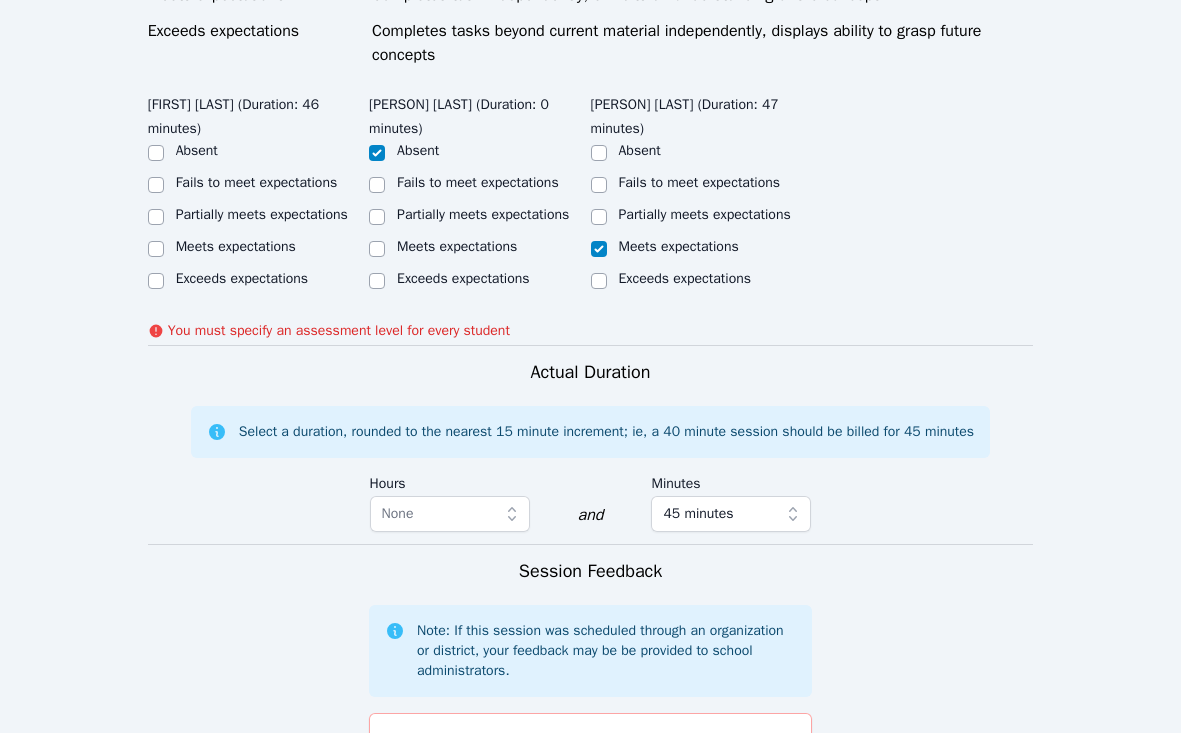 click on "Exceeds expectations" at bounding box center [242, 279] 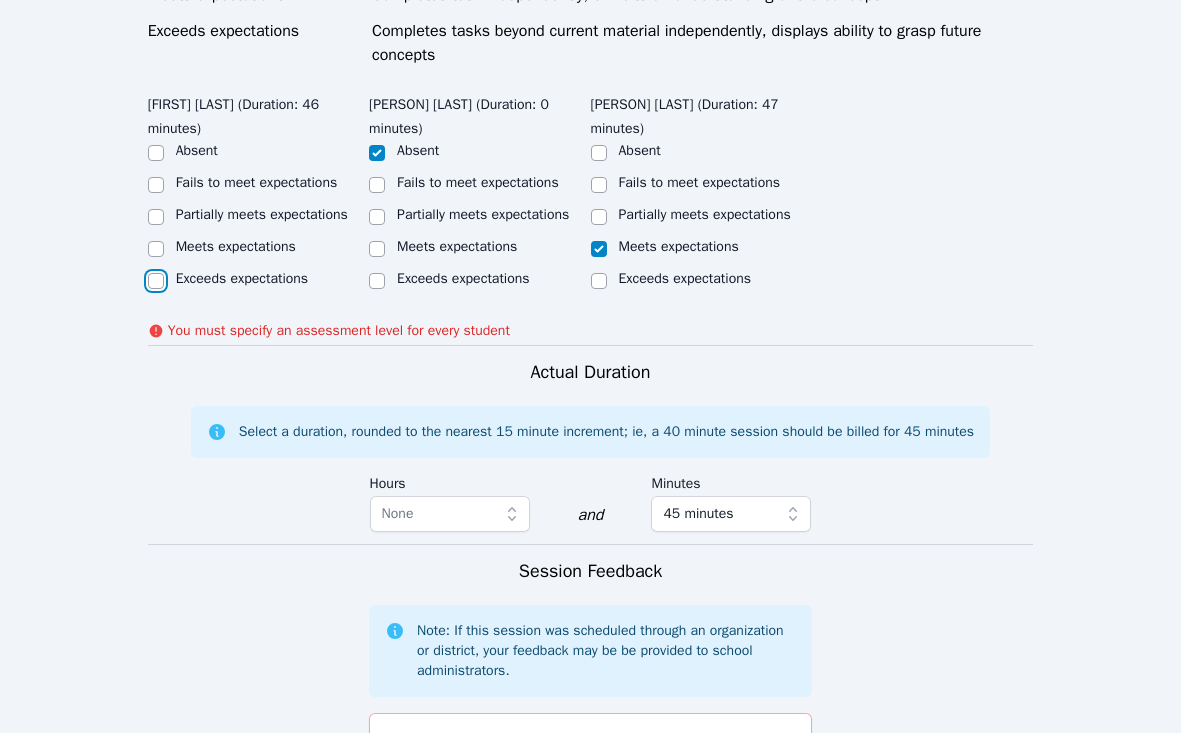 click on "Exceeds expectations" at bounding box center (156, 281) 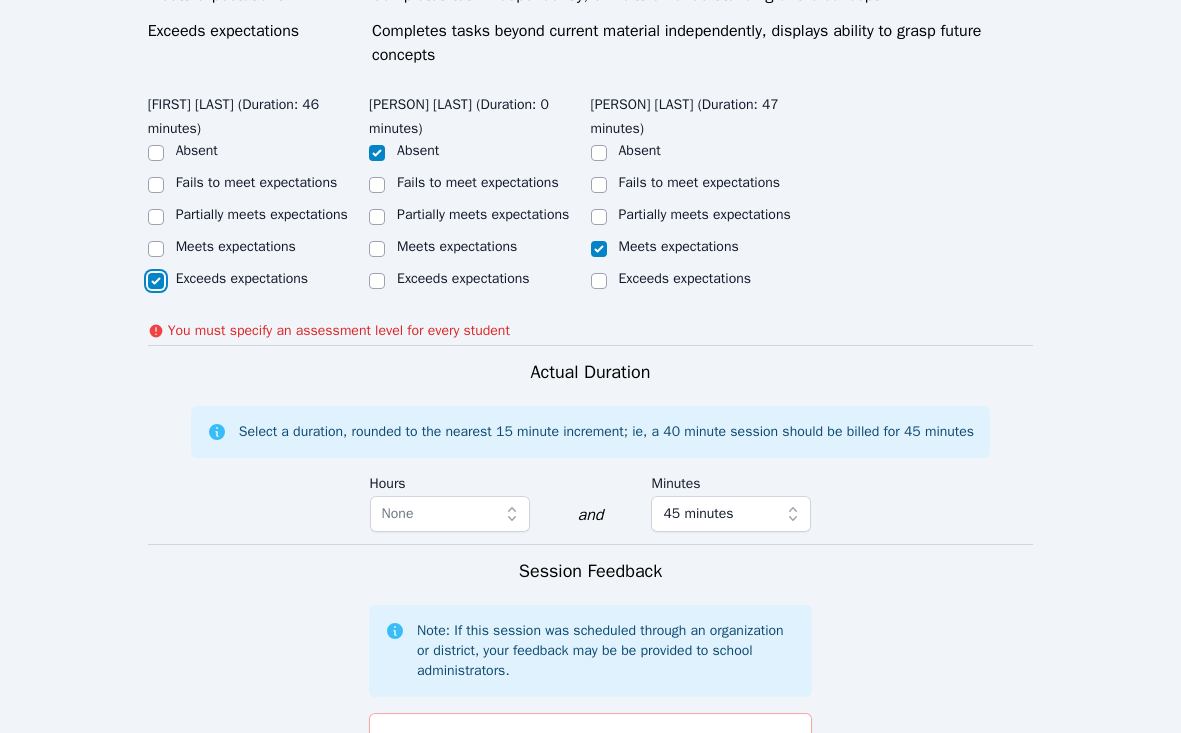 checkbox on "true" 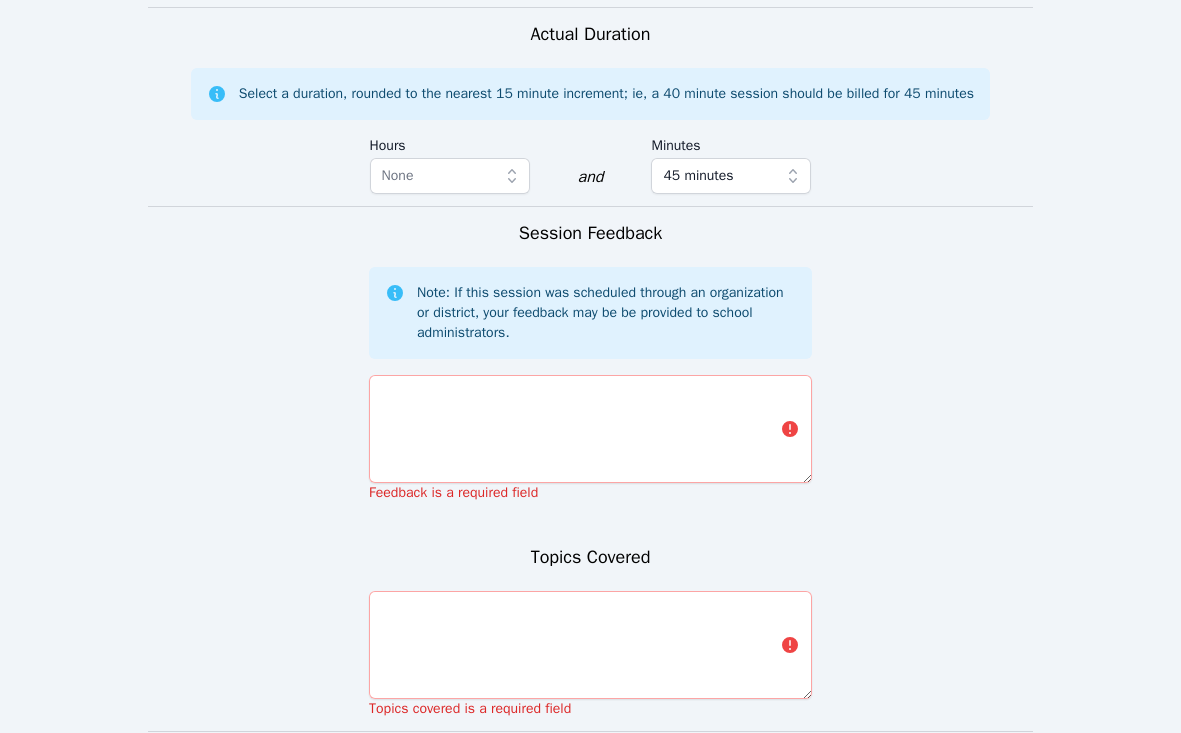 scroll, scrollTop: 1249, scrollLeft: 0, axis: vertical 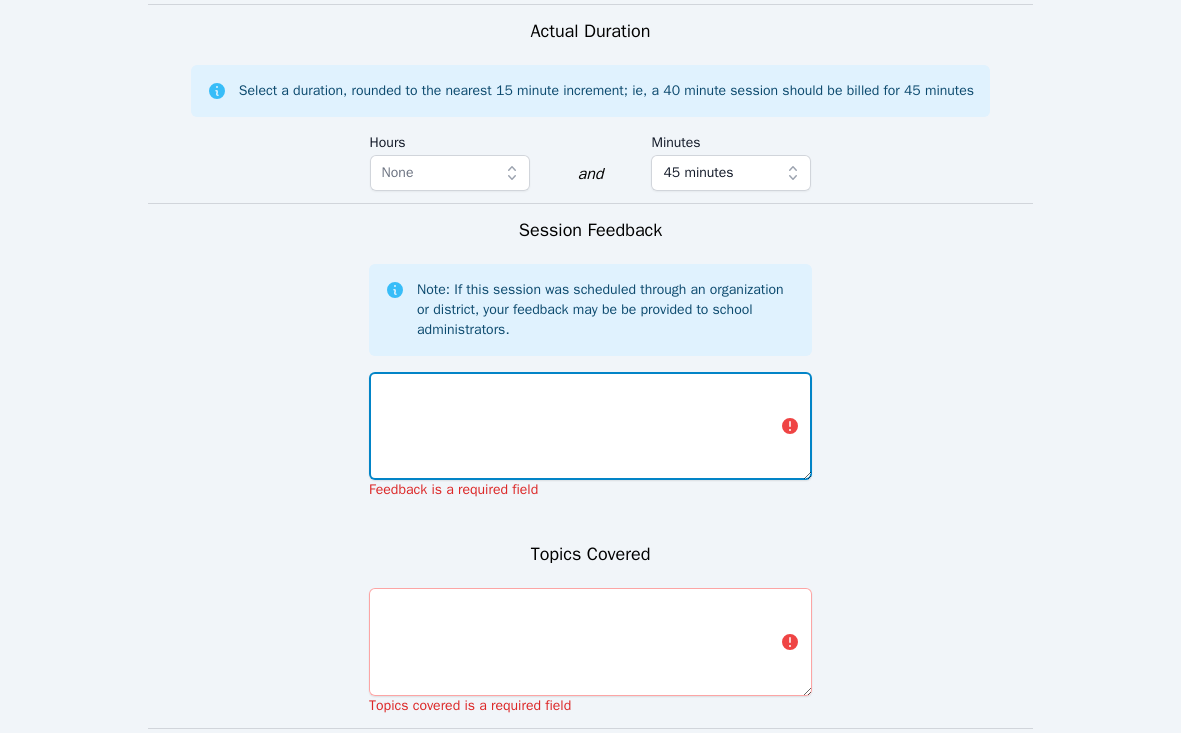 click at bounding box center [590, 426] 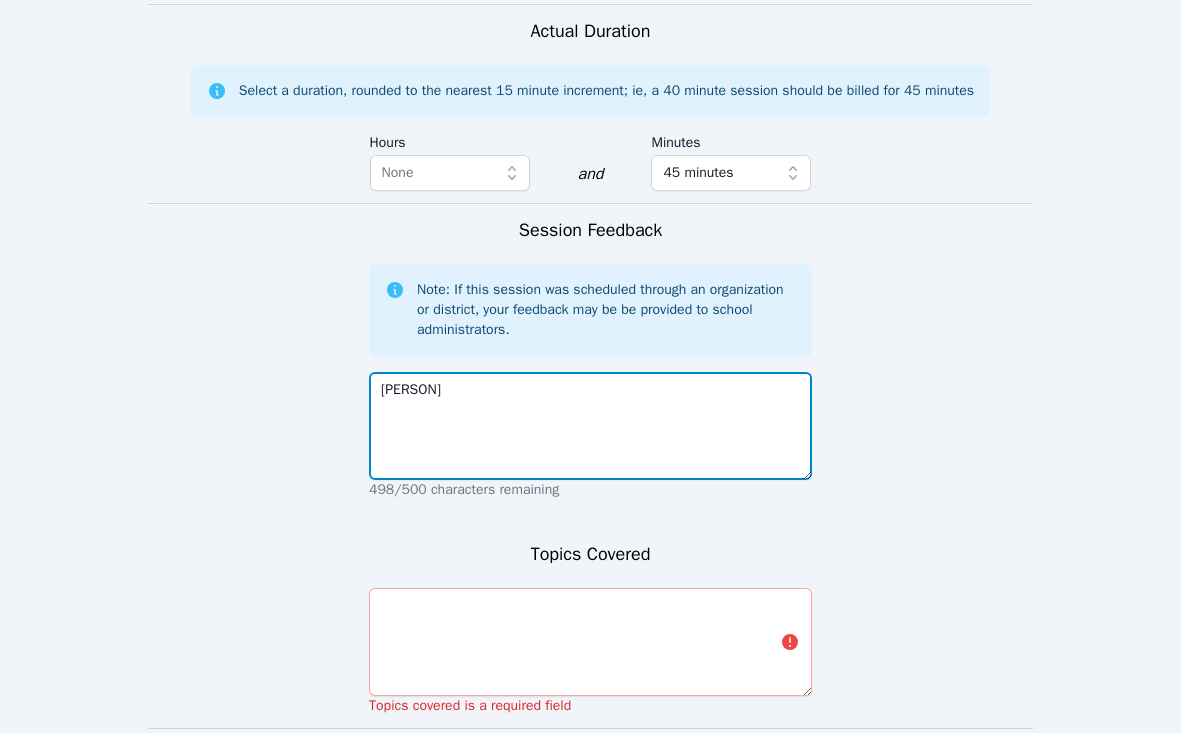 type on "A" 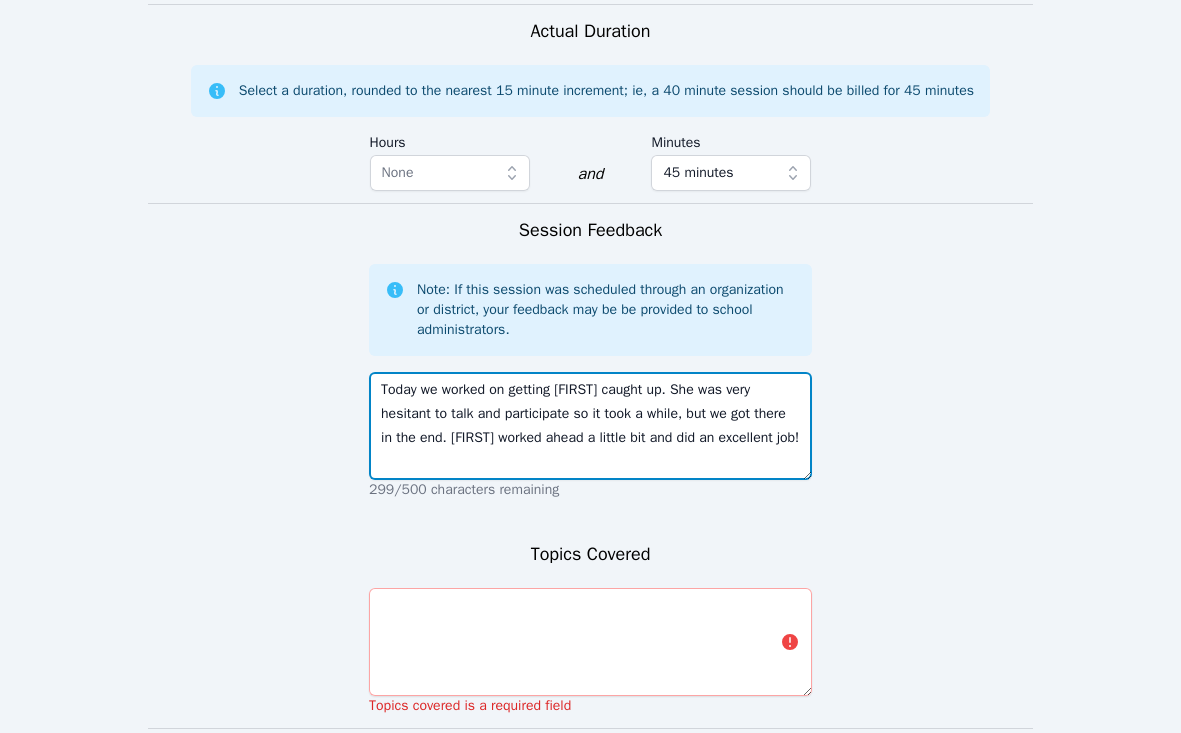 type on "Today we worked on getting [FIRST] caught up. She was very hesitant to talk and participate so it took a while, but we got there in the end. [FIRST] worked ahead a little bit and did an excellent job!" 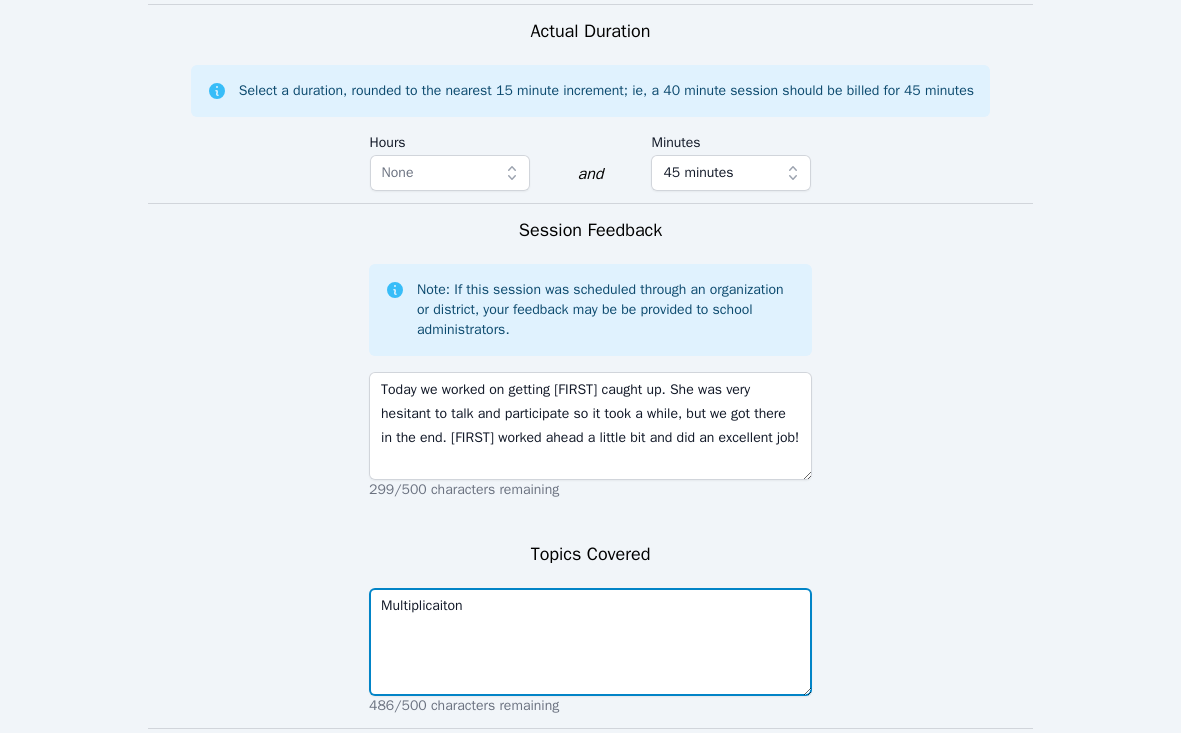 scroll, scrollTop: 1427, scrollLeft: 0, axis: vertical 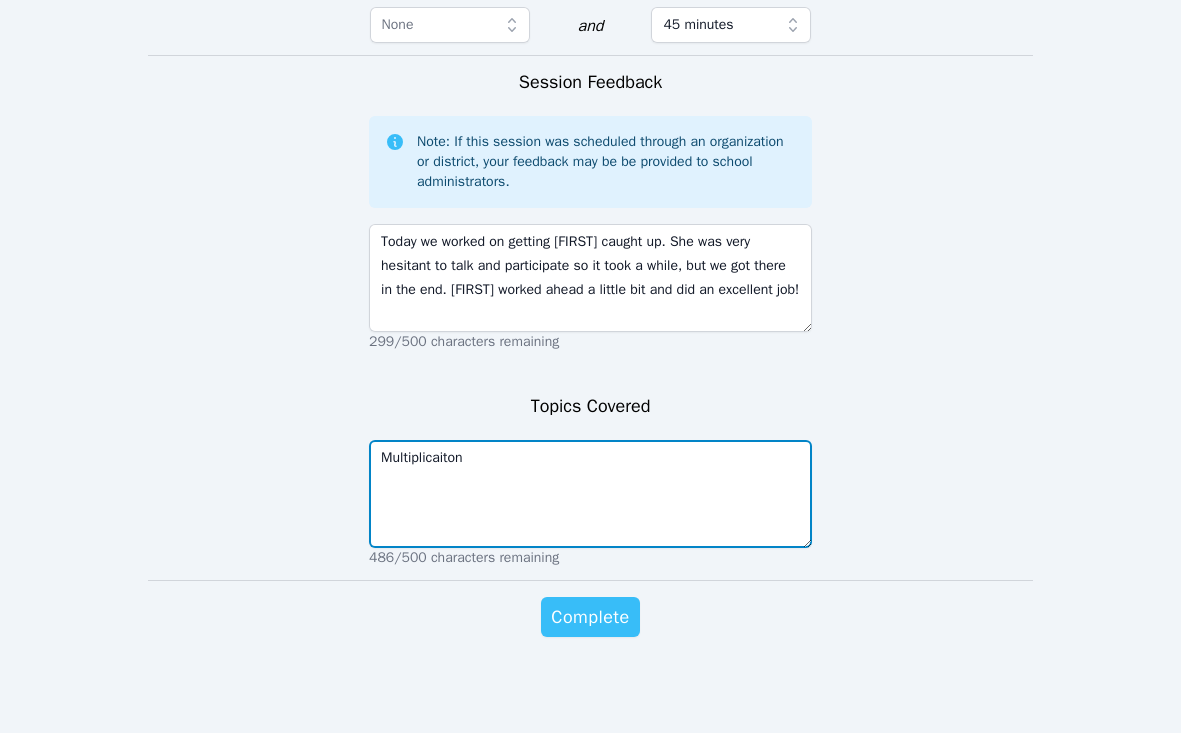 type on "Multiplicaiton" 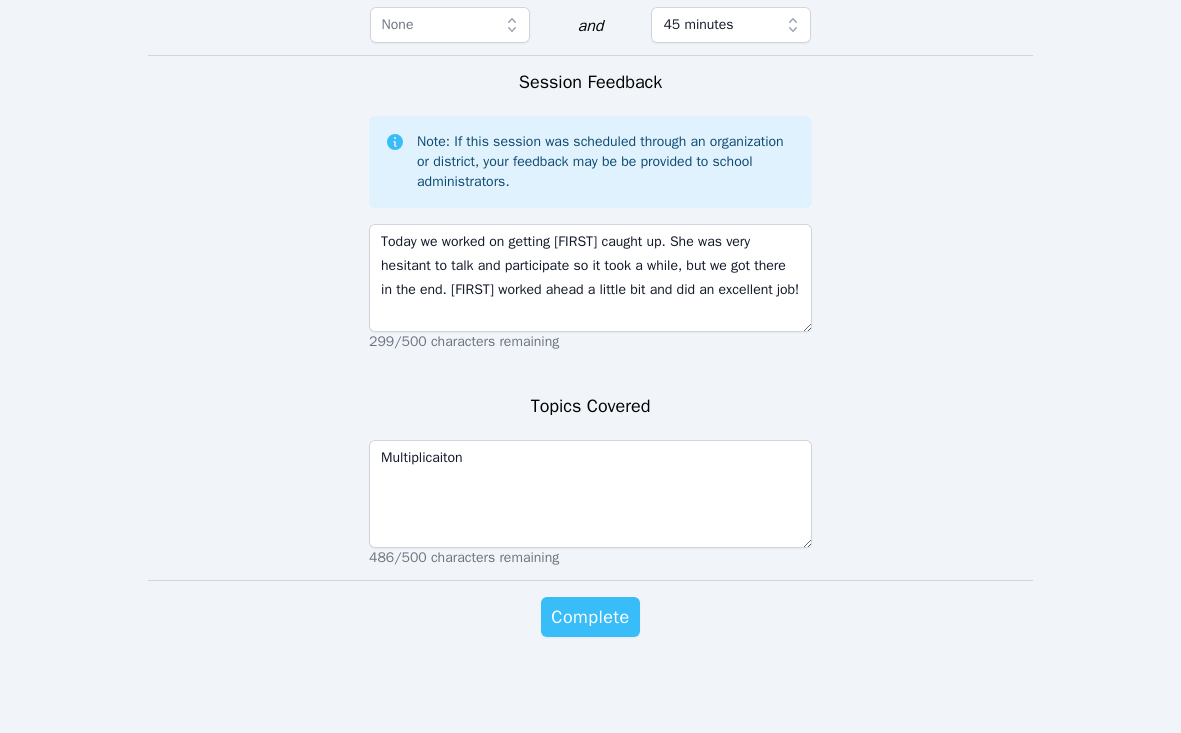 click on "Complete" at bounding box center [590, 617] 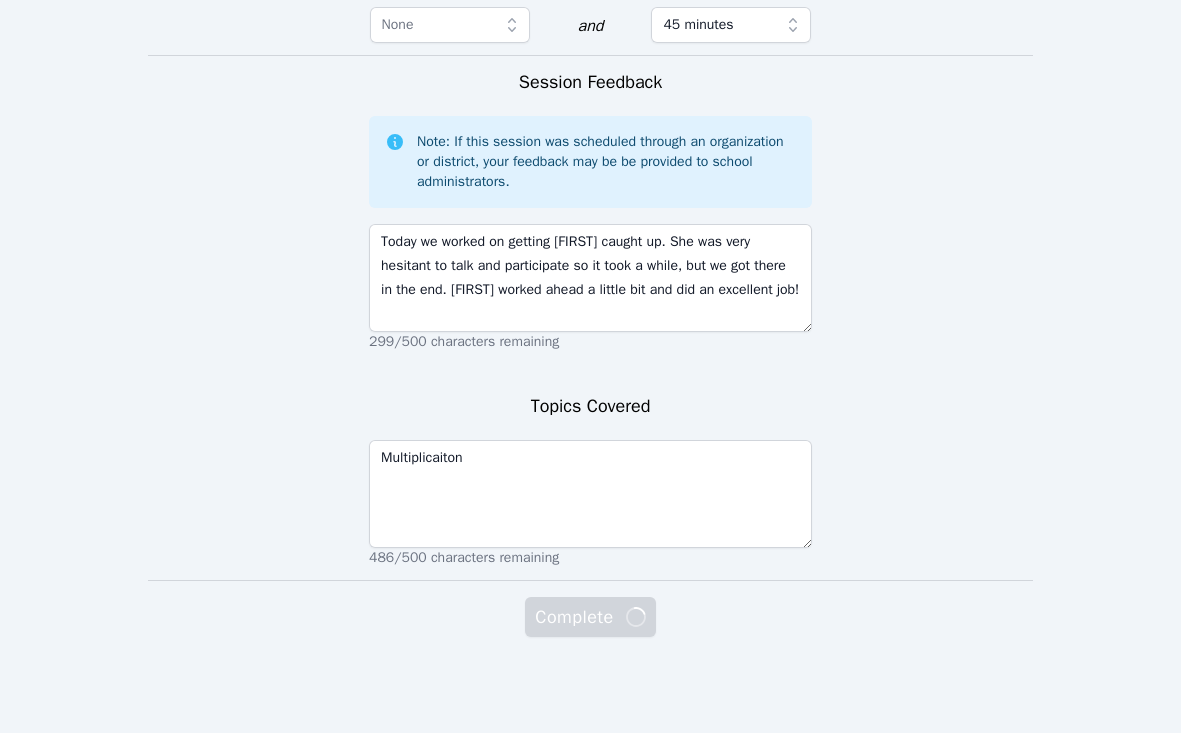 scroll, scrollTop: 0, scrollLeft: 0, axis: both 